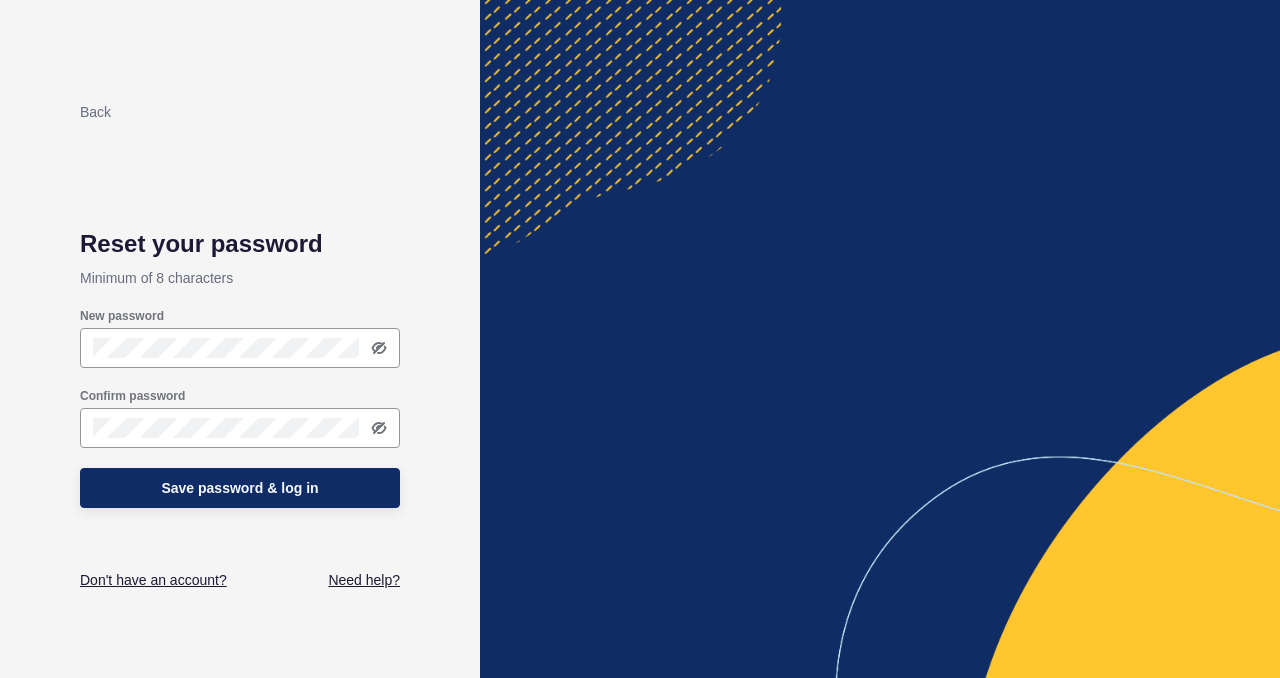 scroll, scrollTop: 0, scrollLeft: 0, axis: both 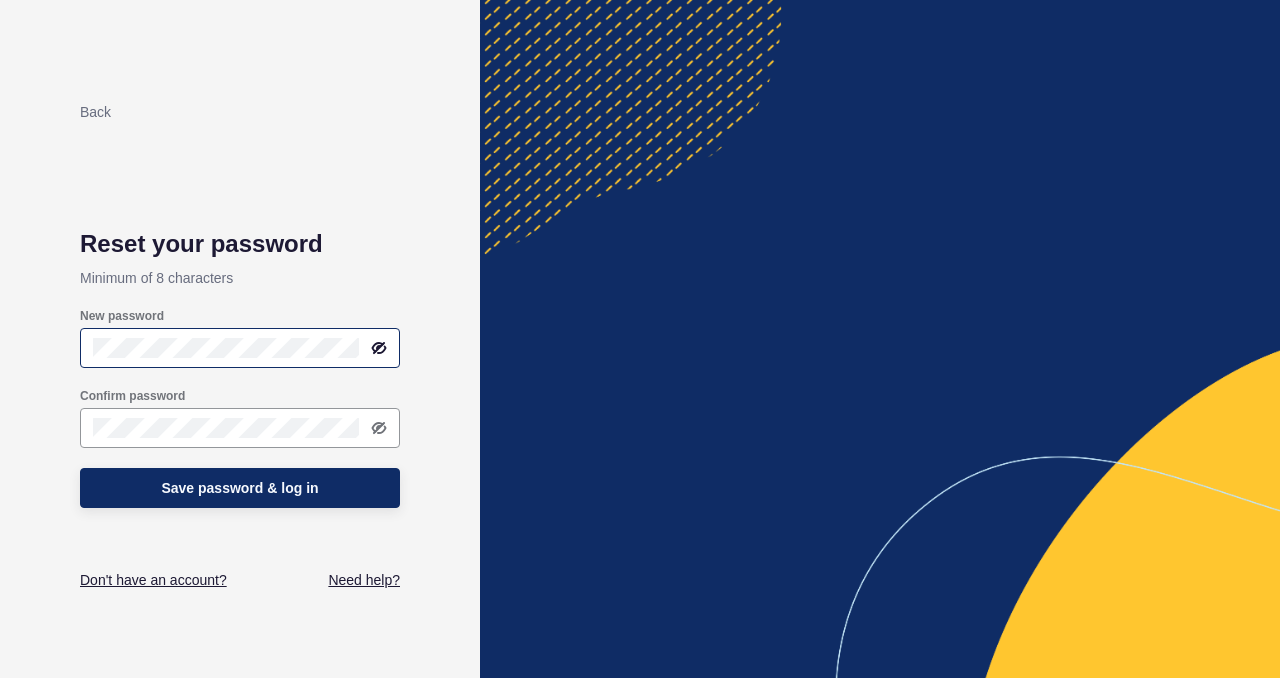click 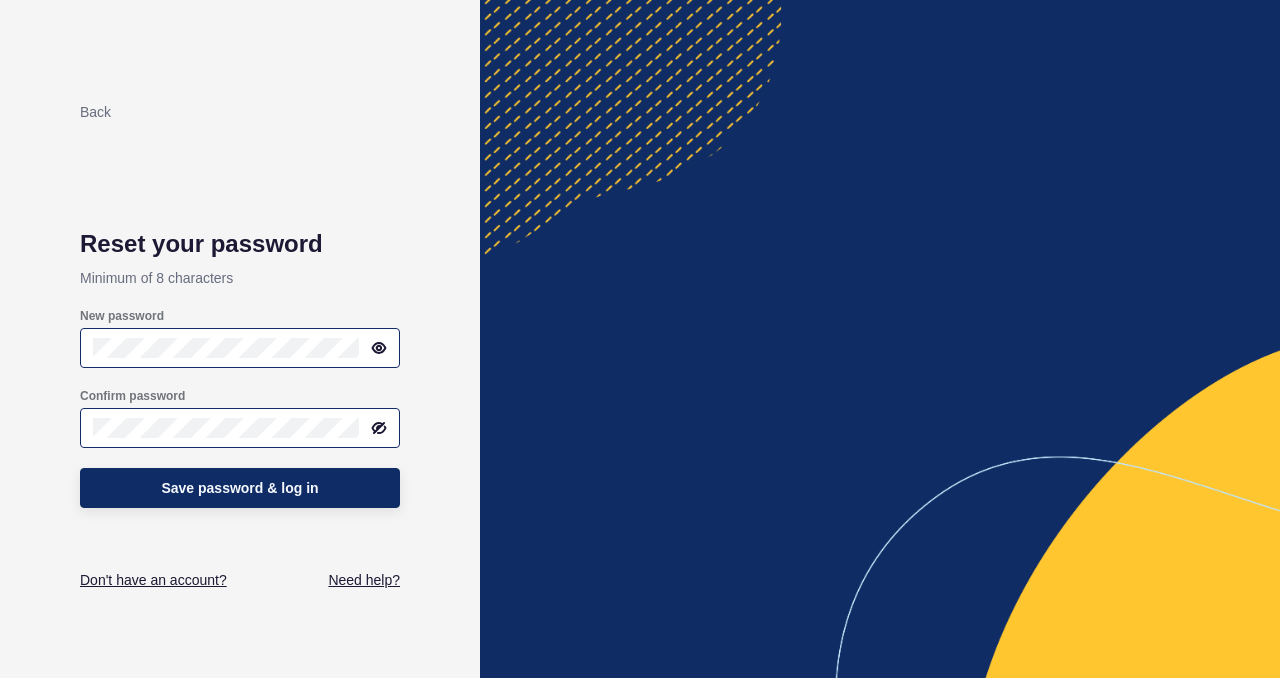 click 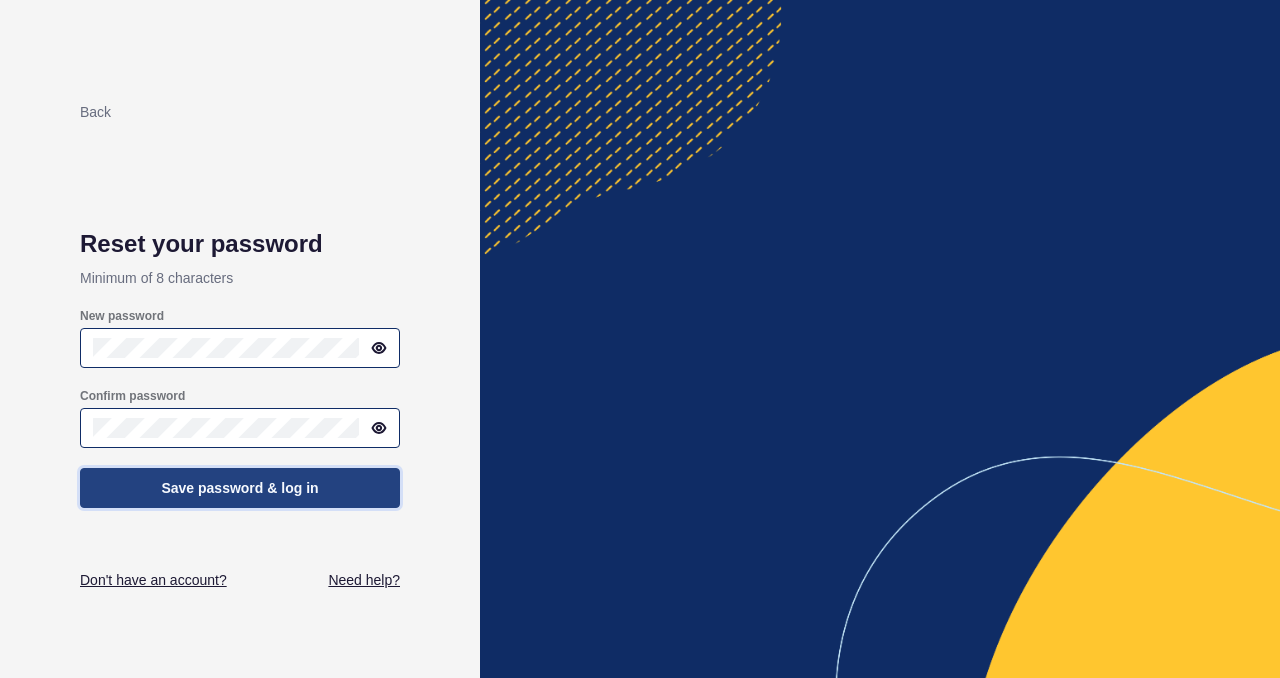 click on "Save password & log in" at bounding box center [239, 488] 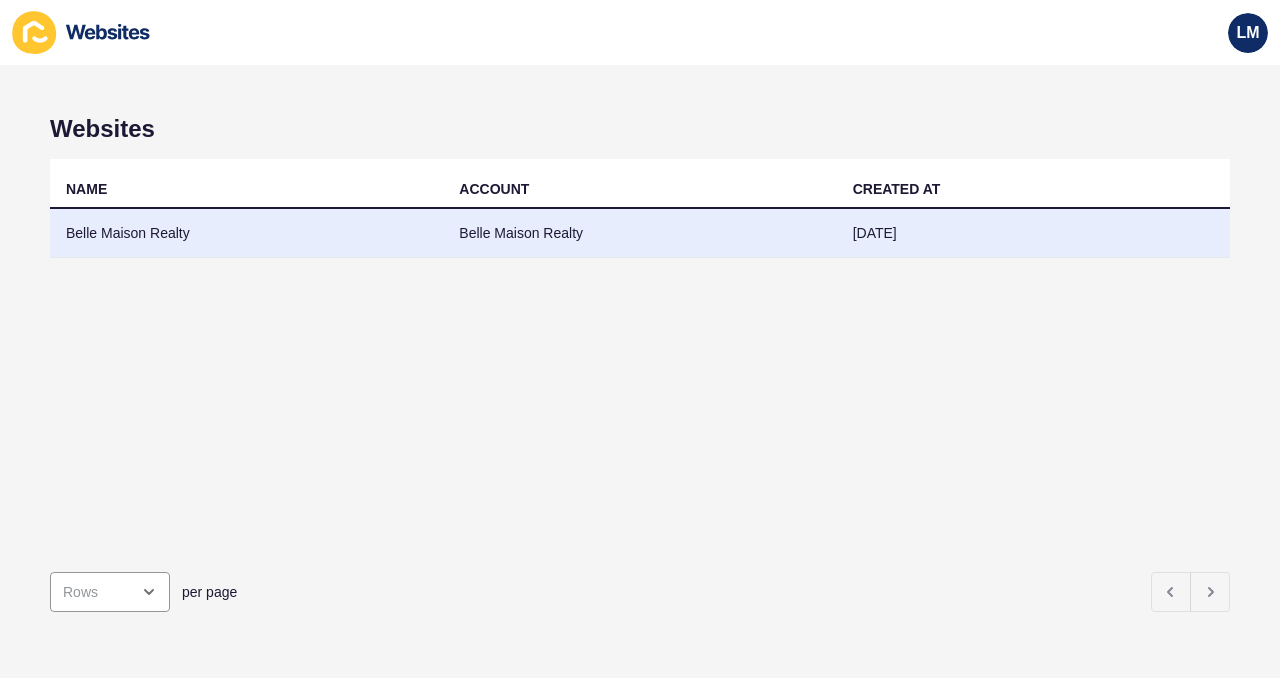 click on "Belle Maison Realty" at bounding box center (246, 233) 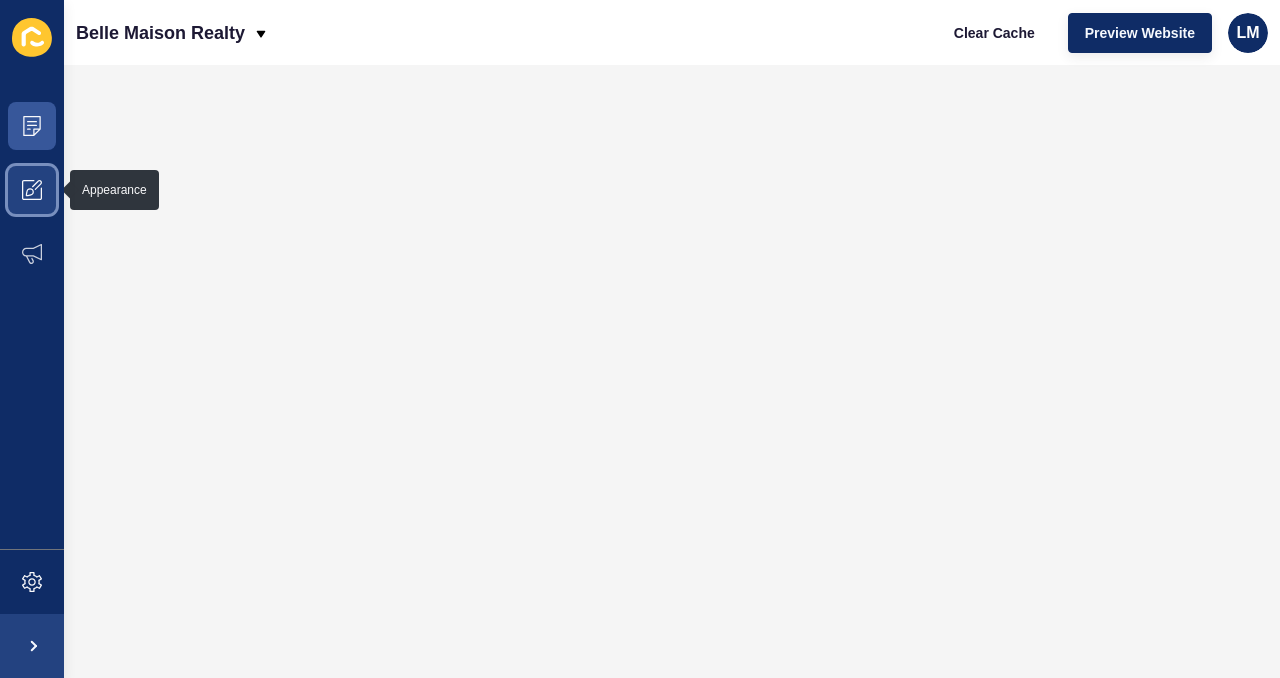 click 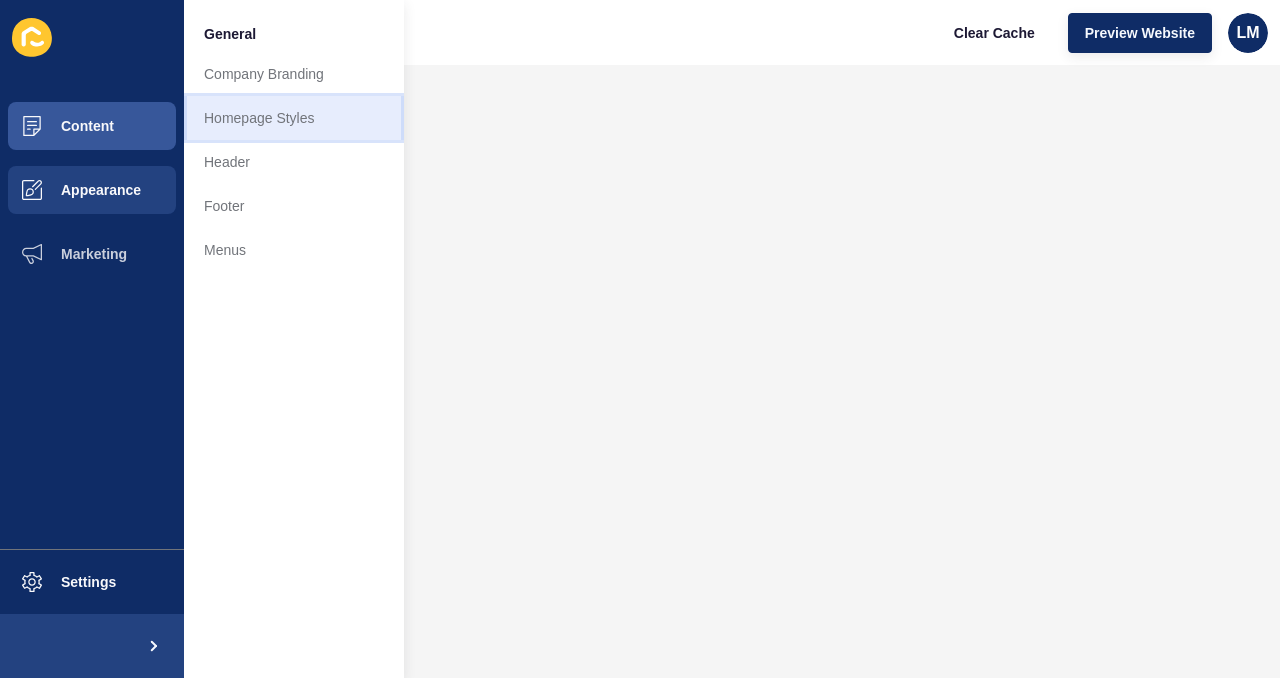click on "Homepage Styles" at bounding box center [294, 118] 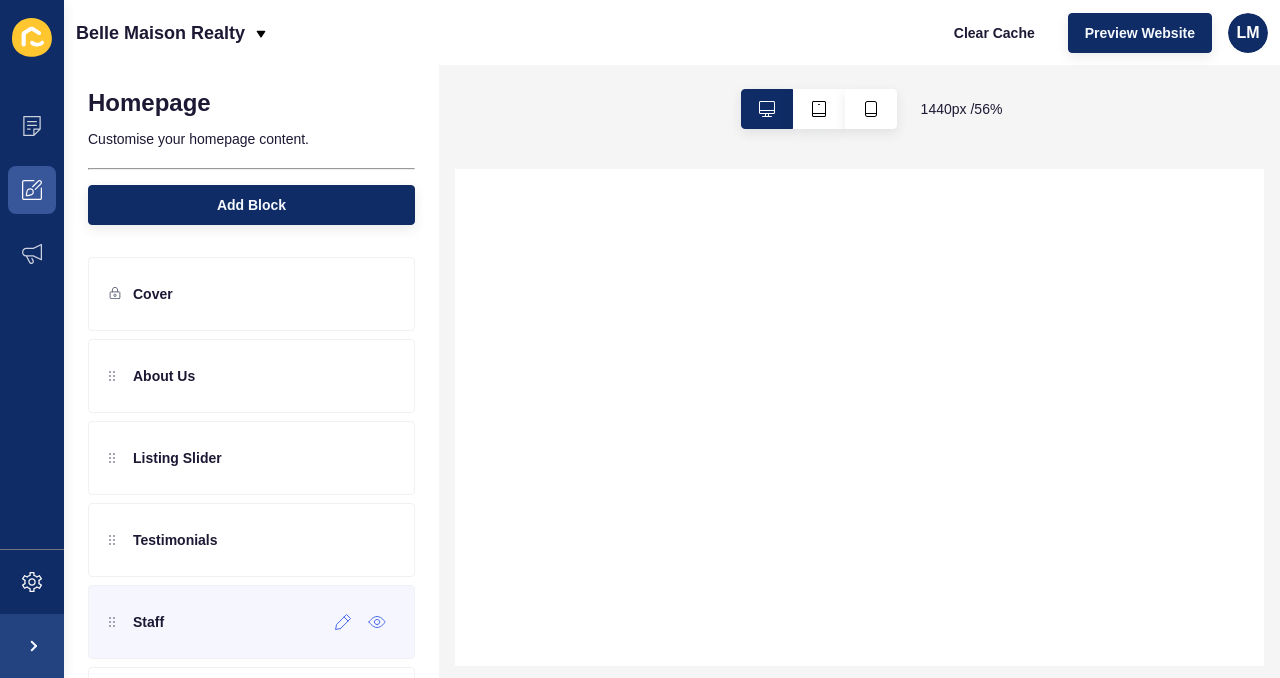 click on "Staff" at bounding box center (136, 622) 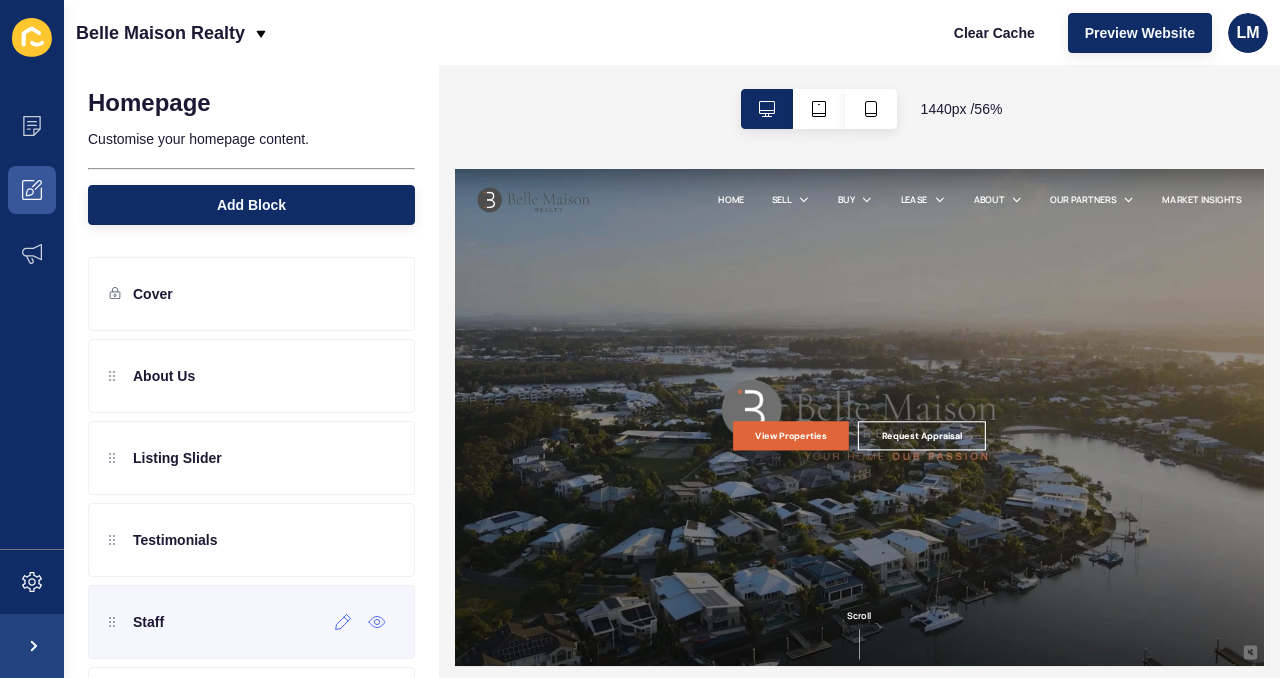 scroll, scrollTop: 0, scrollLeft: 0, axis: both 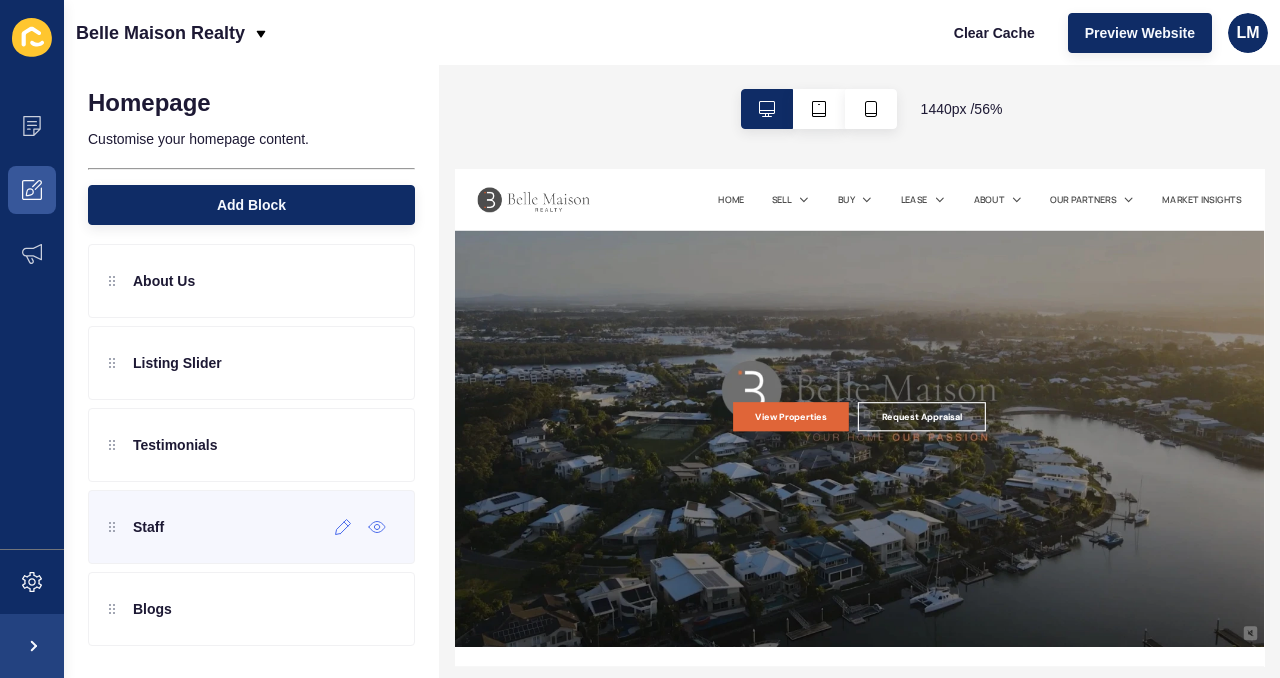 click on "Staff" at bounding box center [148, 527] 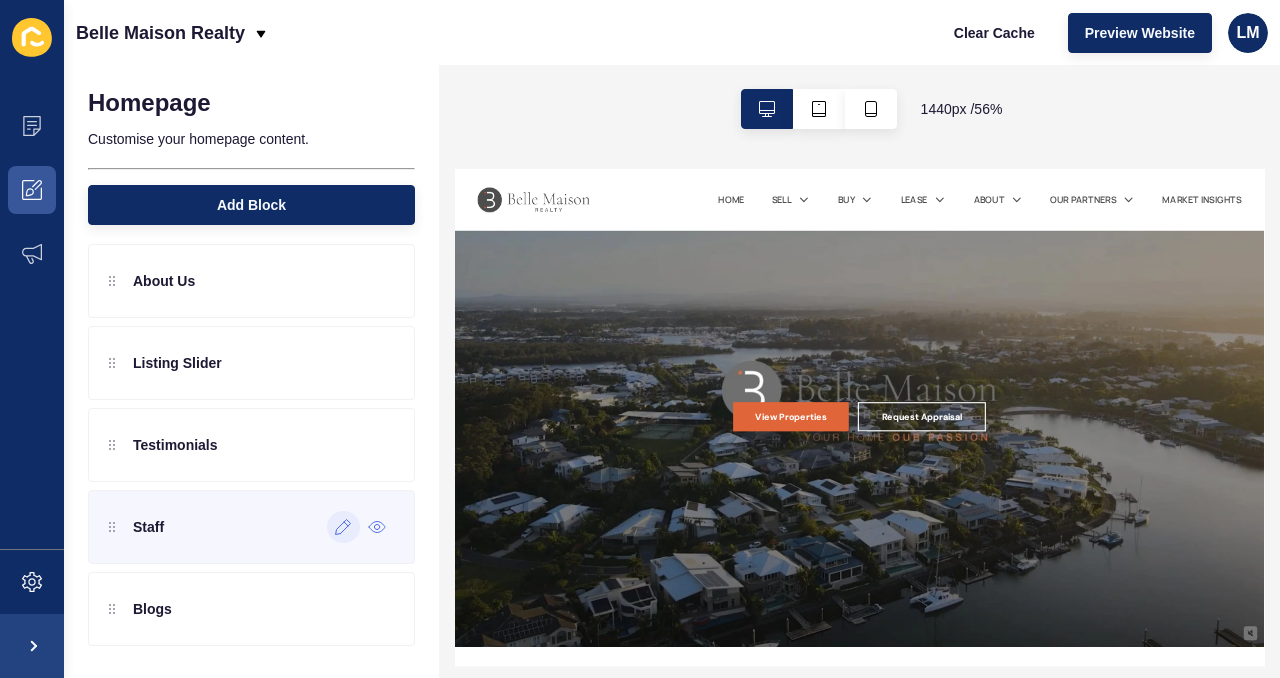 click 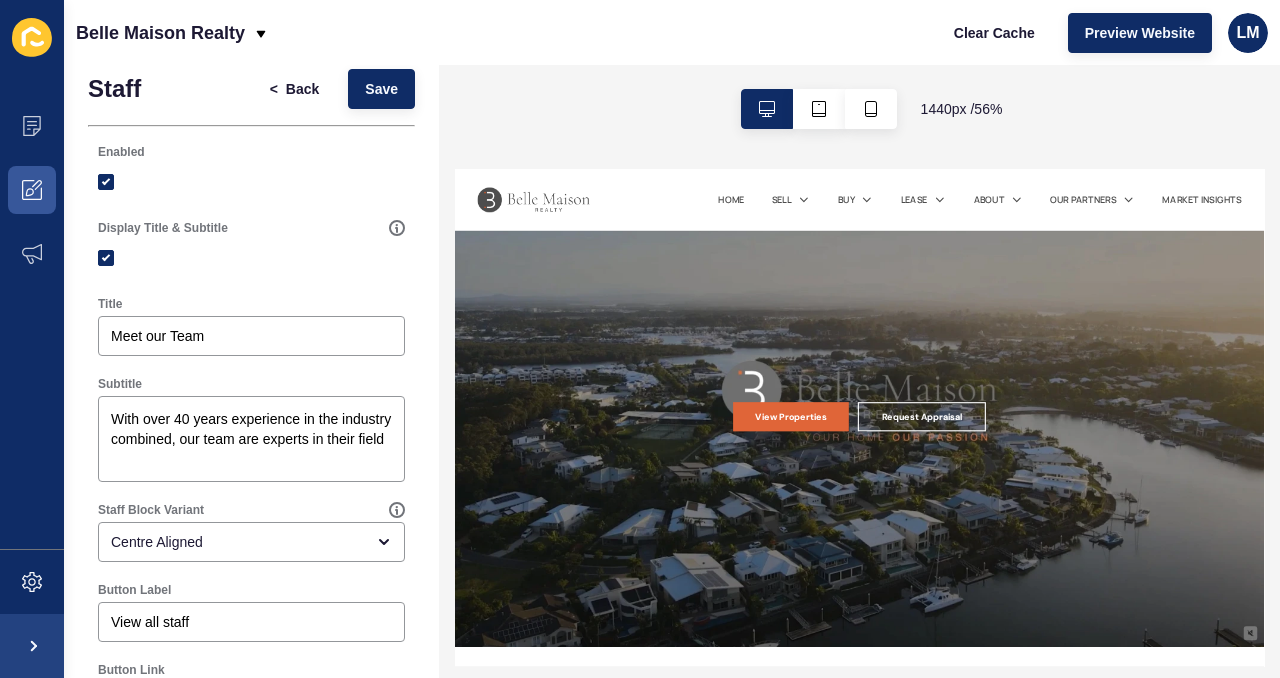 scroll, scrollTop: 0, scrollLeft: 0, axis: both 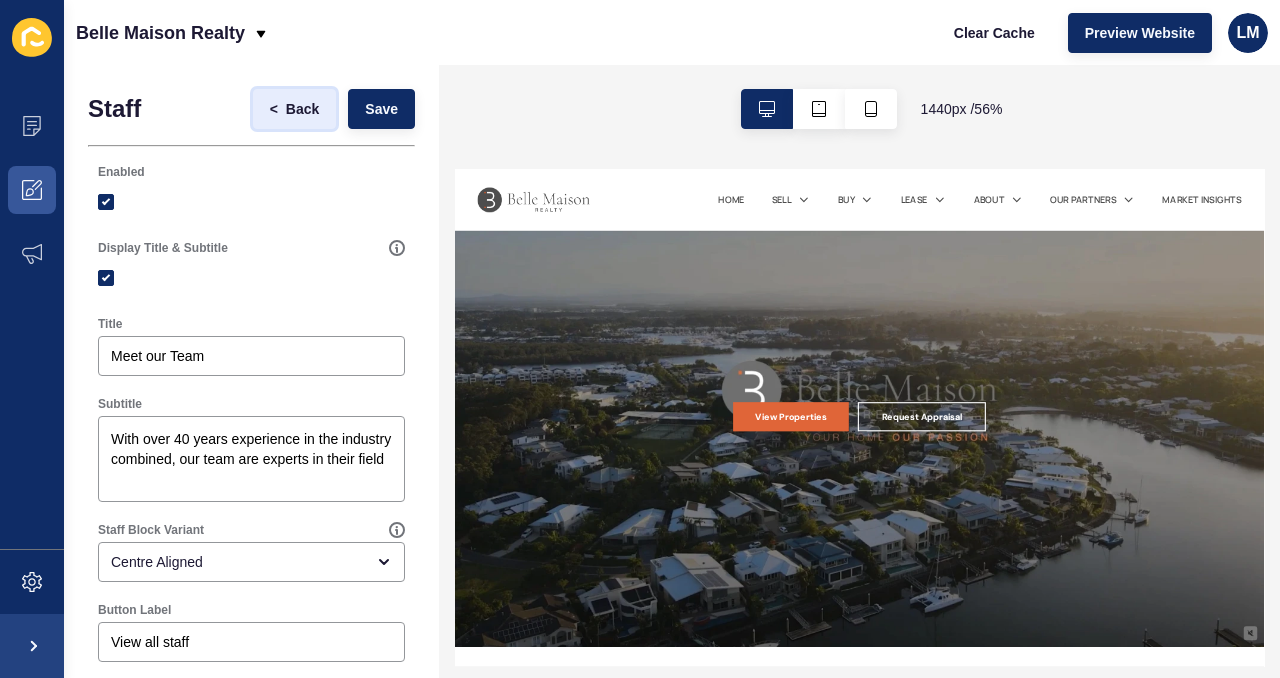 click on "Back" at bounding box center [302, 109] 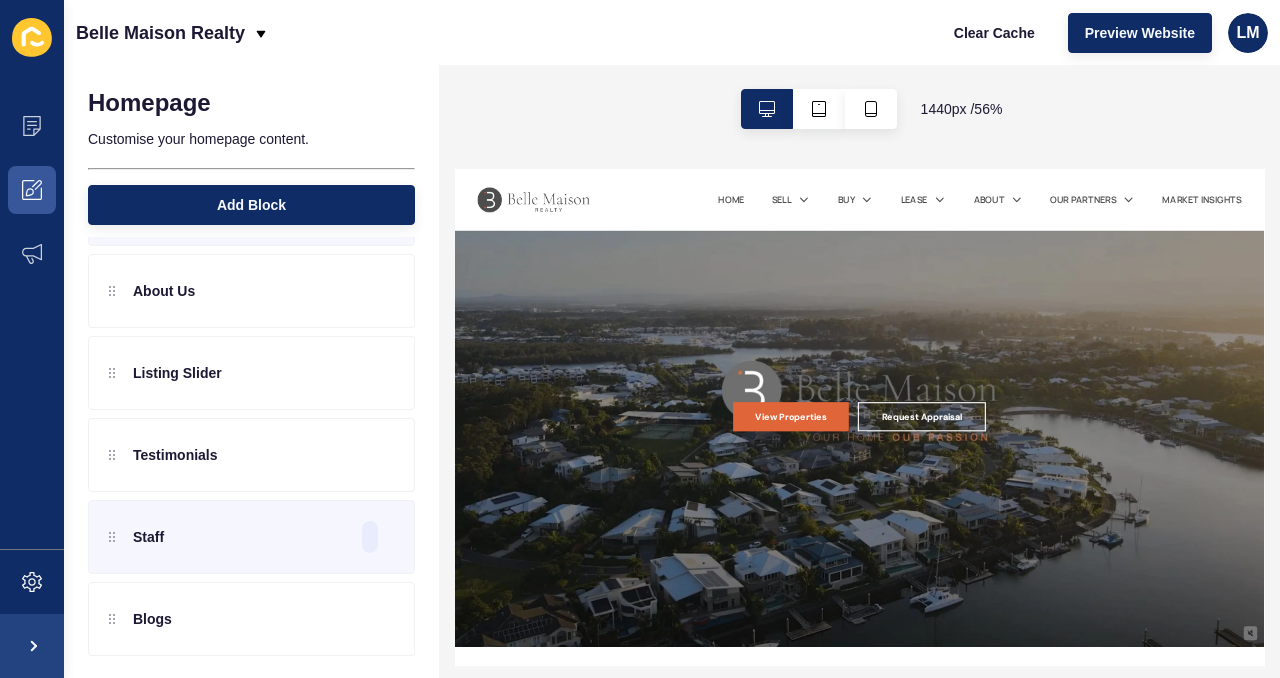 scroll, scrollTop: 92, scrollLeft: 0, axis: vertical 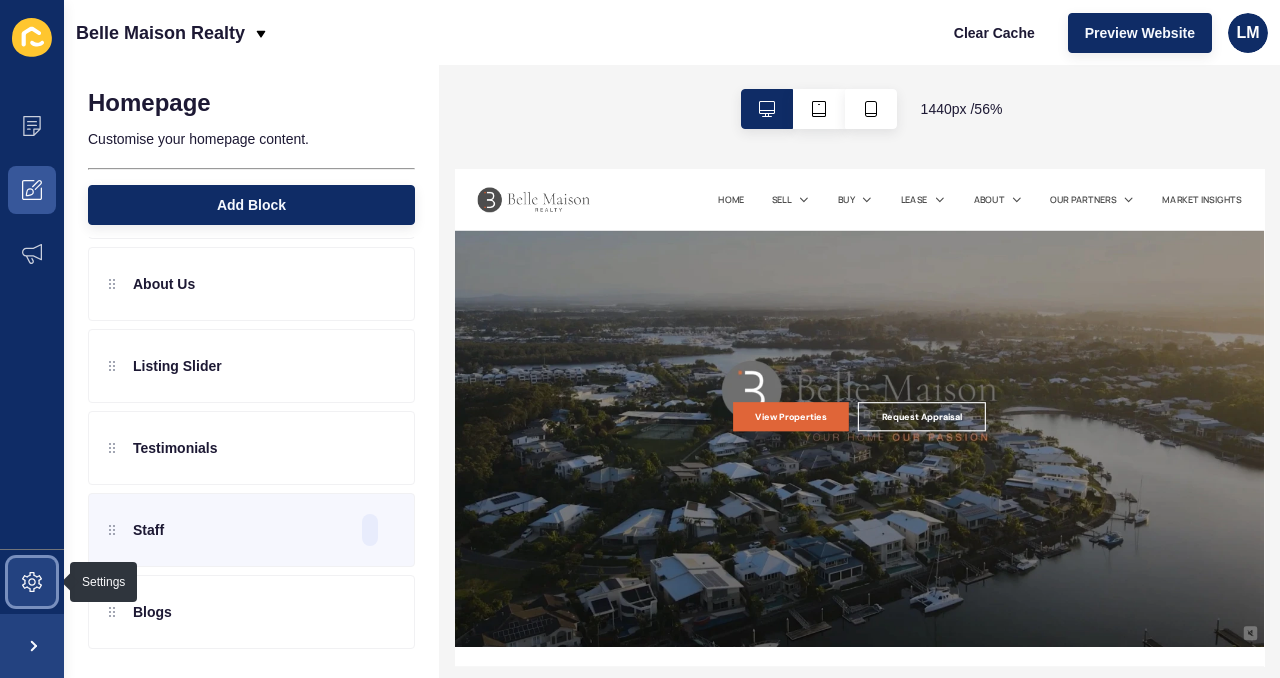 click 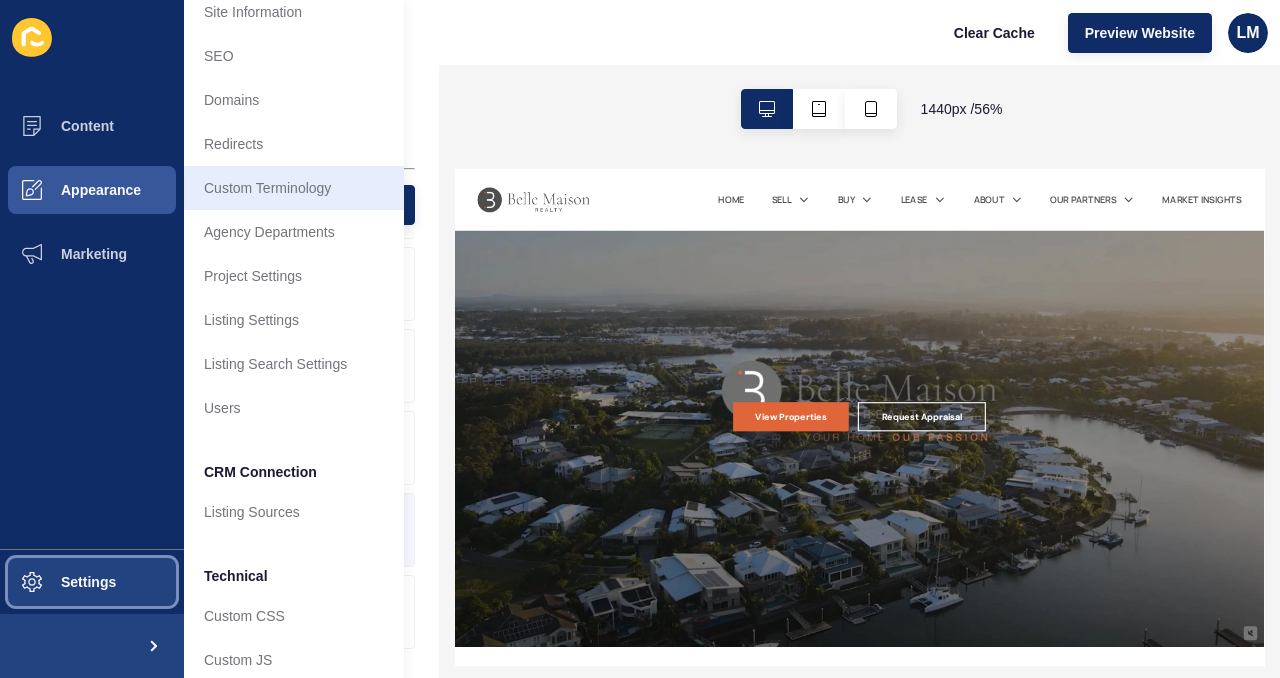 scroll, scrollTop: 0, scrollLeft: 0, axis: both 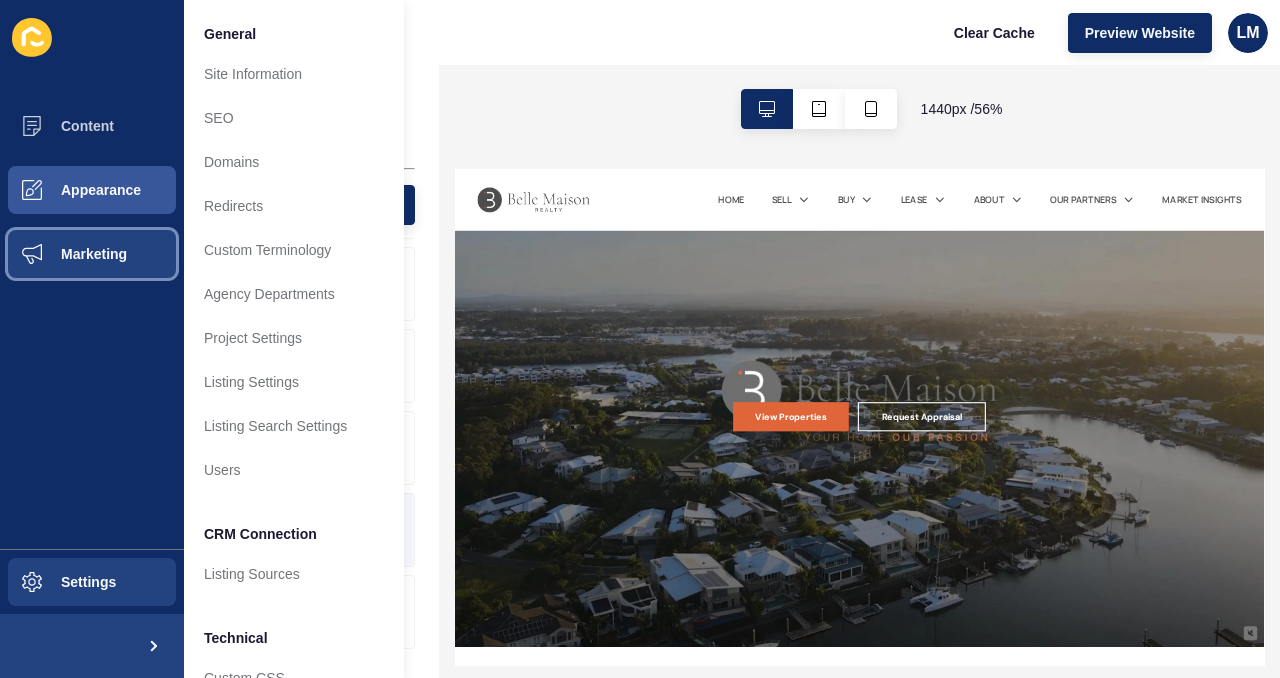 click on "Marketing" at bounding box center [62, 254] 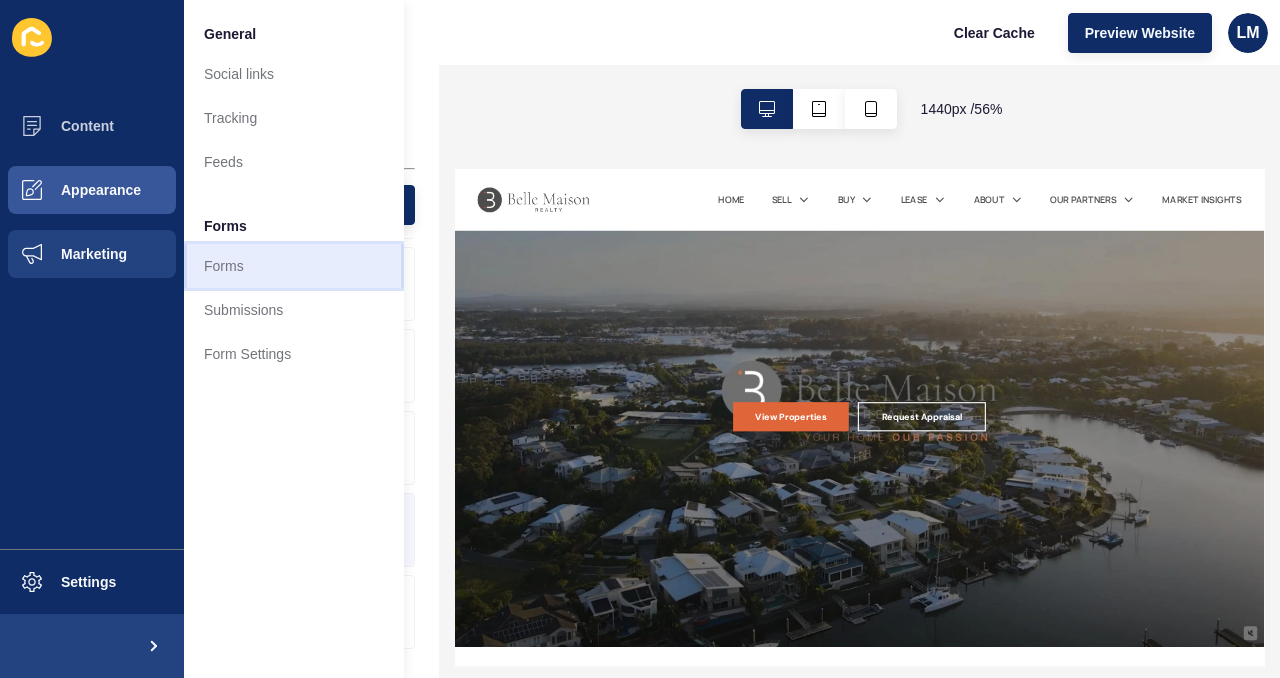 click on "Forms" at bounding box center [294, 266] 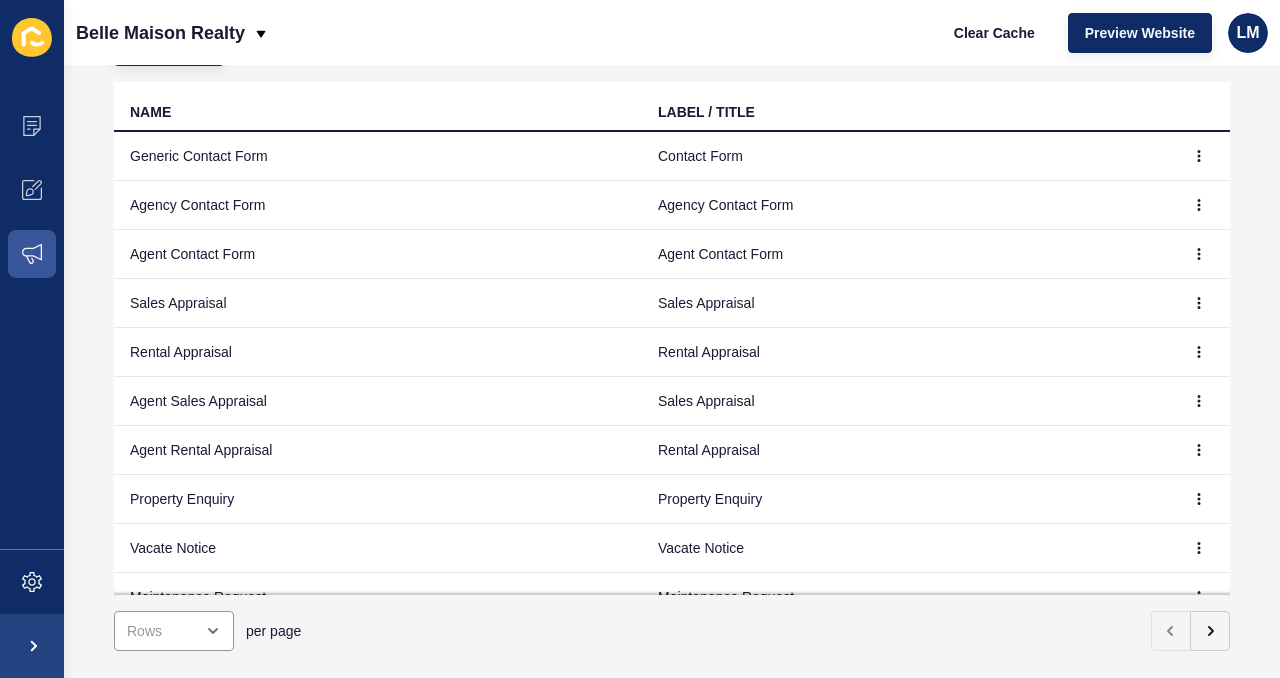 scroll, scrollTop: 216, scrollLeft: 0, axis: vertical 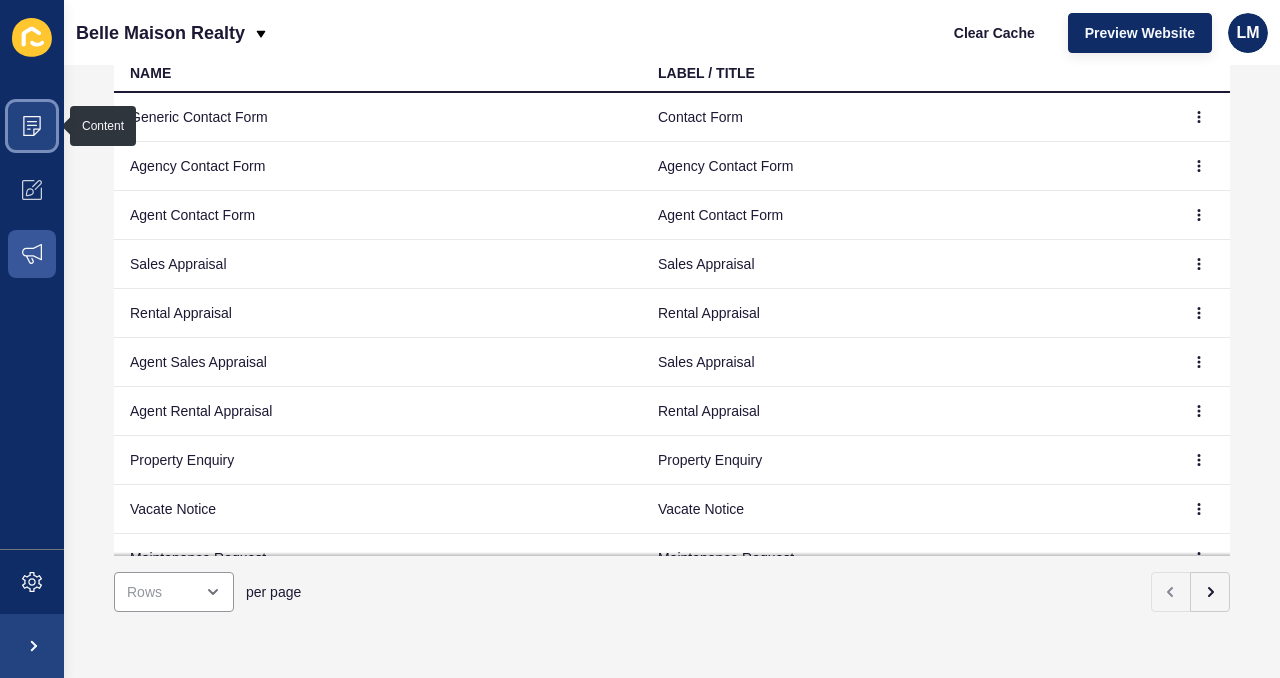 click 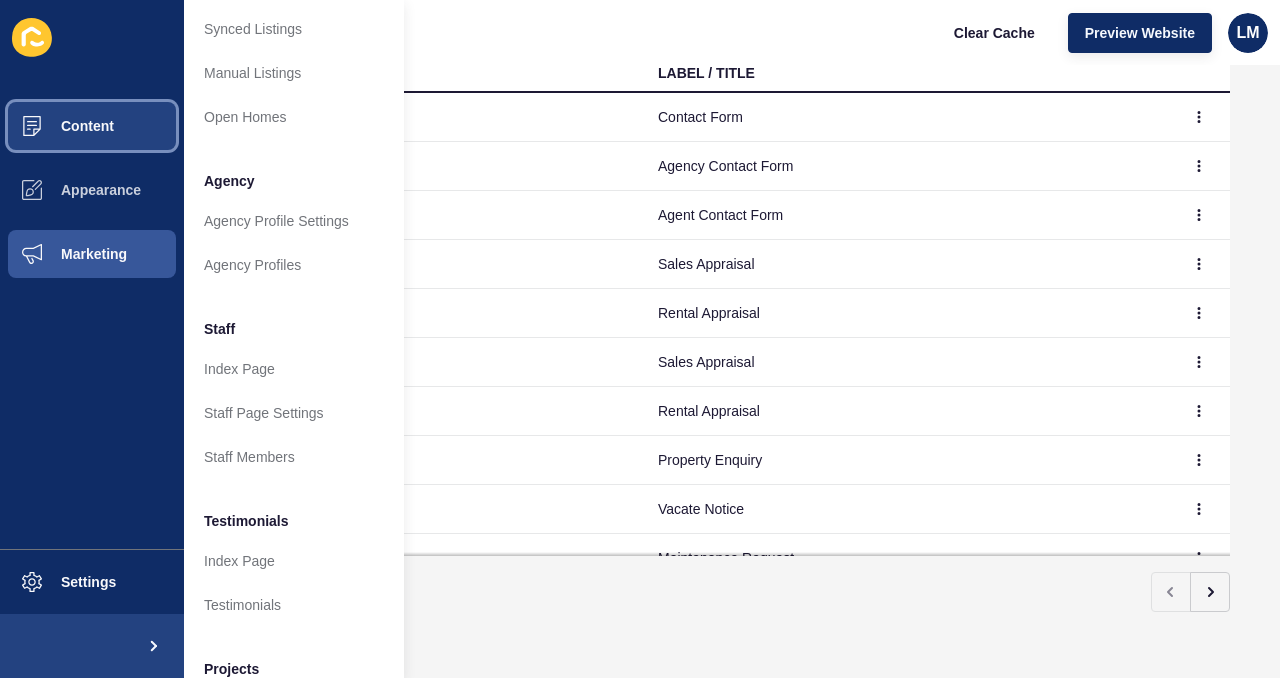 scroll, scrollTop: 390, scrollLeft: 0, axis: vertical 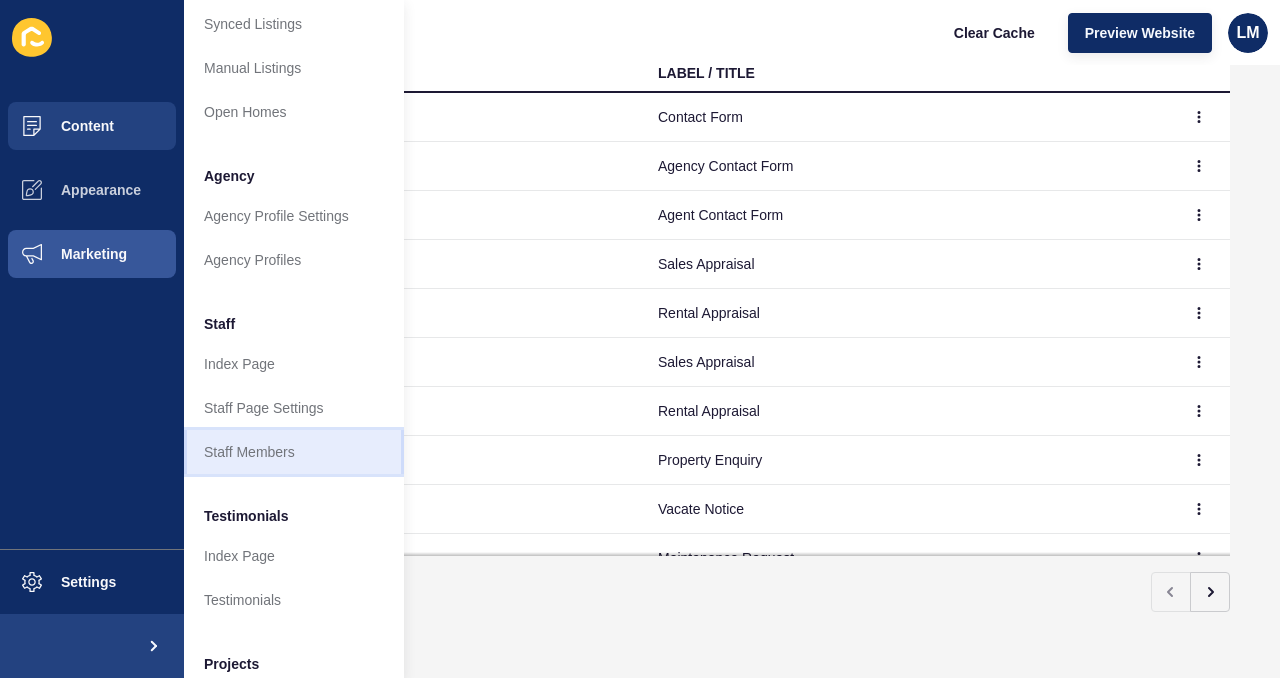 click on "Staff Members" at bounding box center (294, 452) 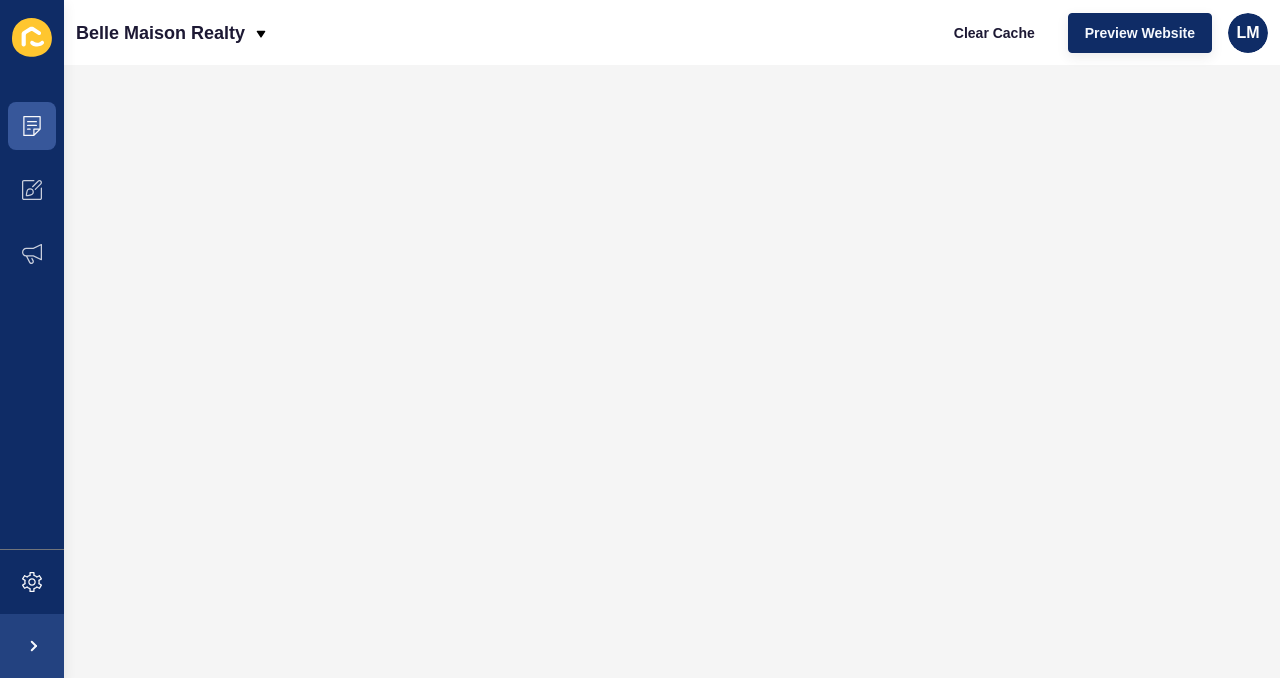 scroll, scrollTop: 0, scrollLeft: 0, axis: both 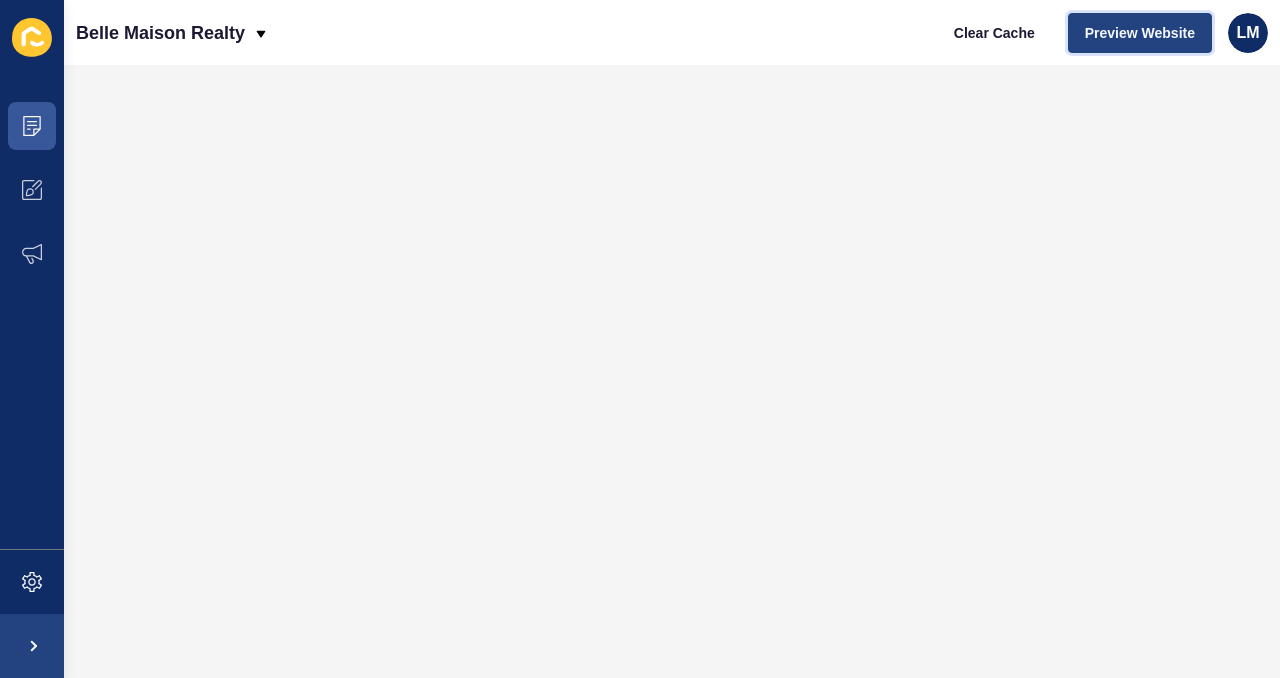 click on "Preview Website" at bounding box center [1140, 33] 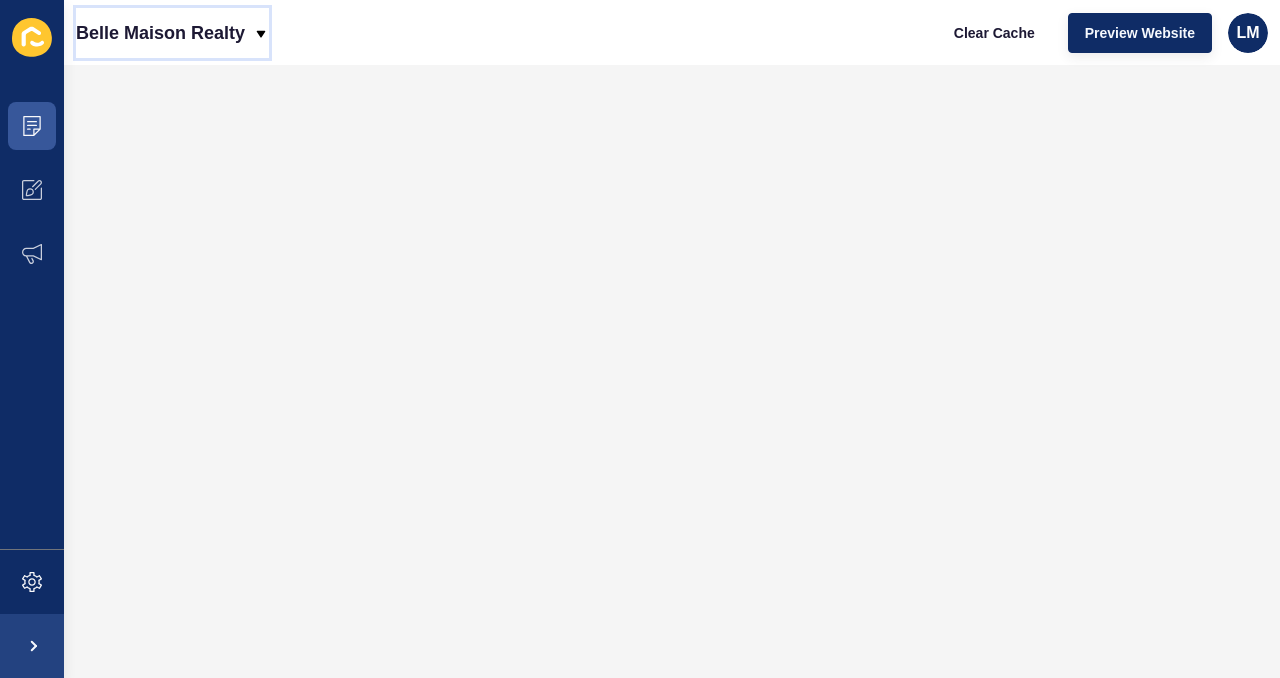 click 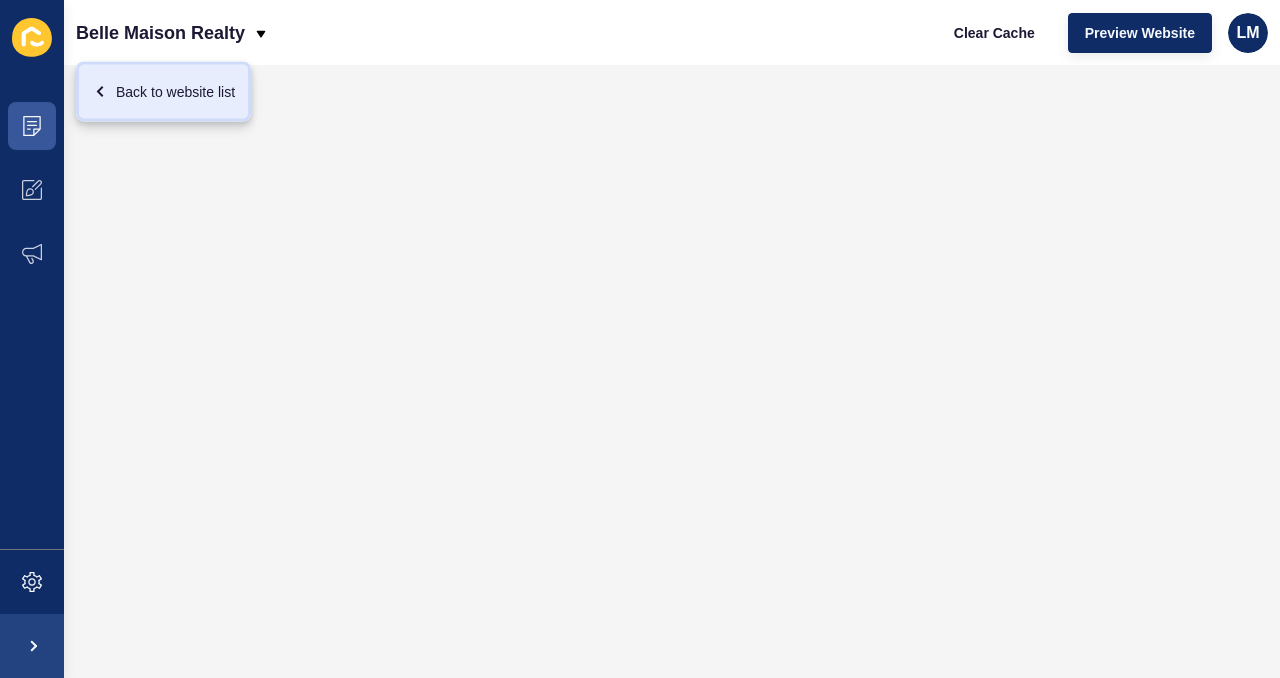 click on "Back to website list" at bounding box center (163, 92) 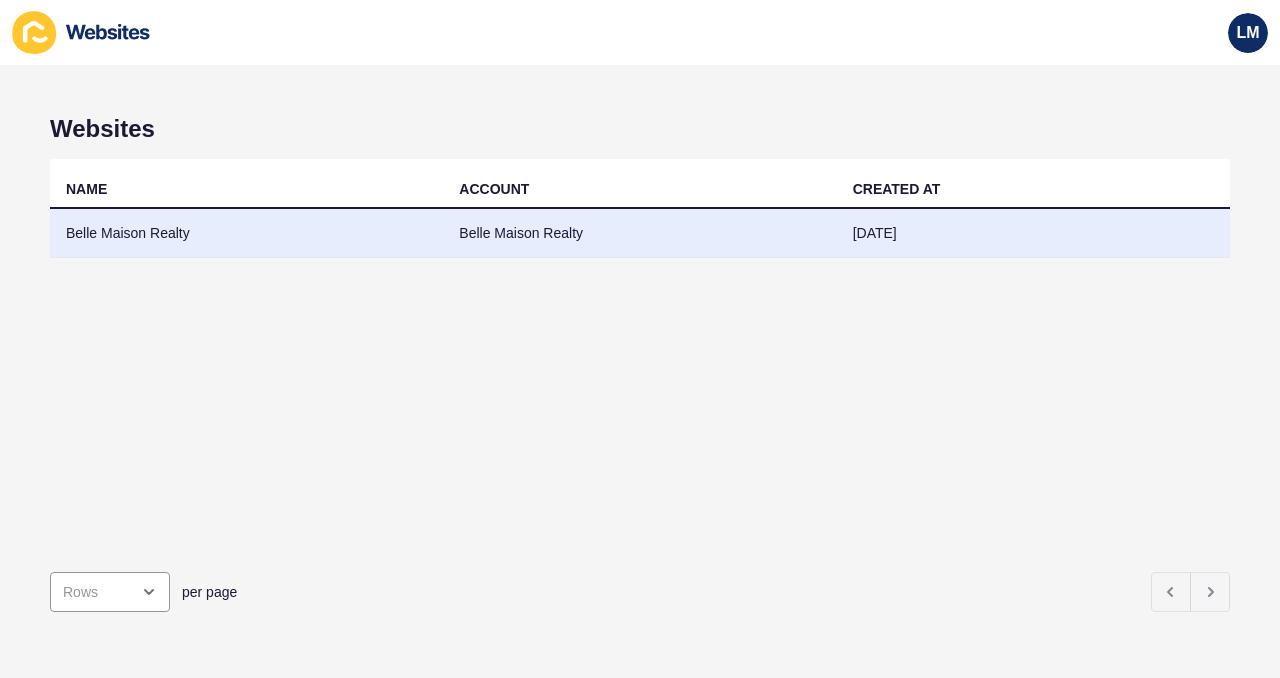 click on "Belle Maison Realty" at bounding box center (246, 233) 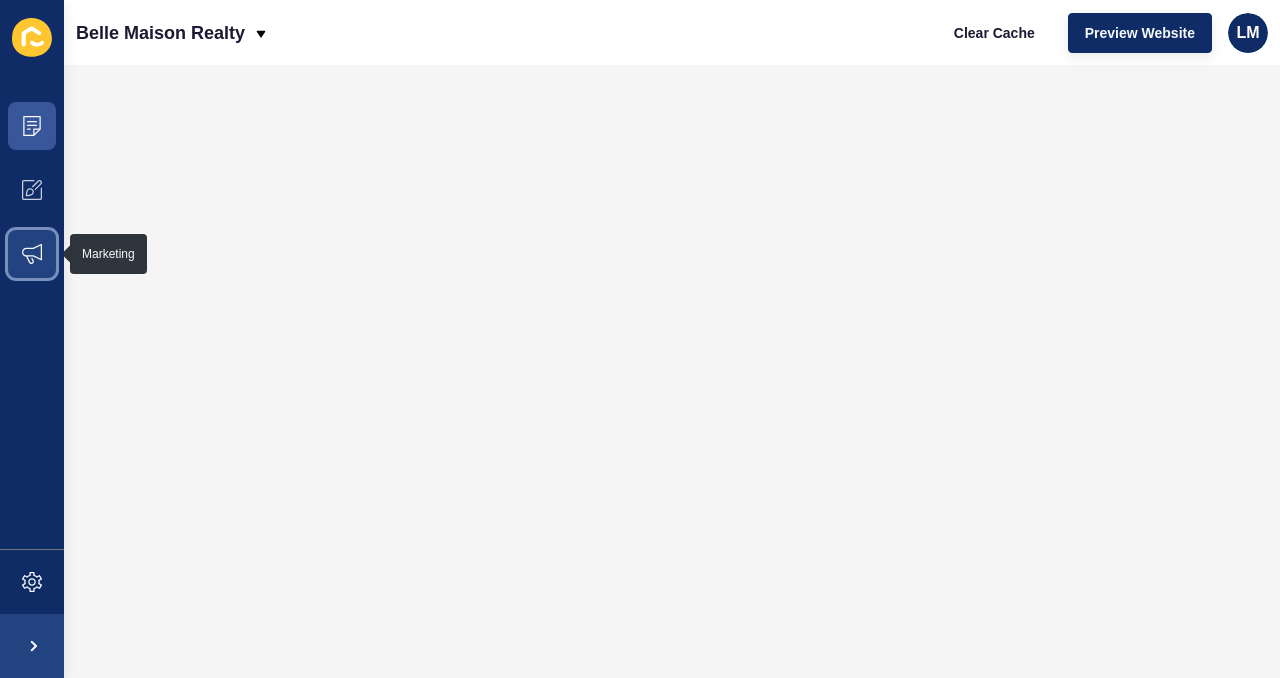 click 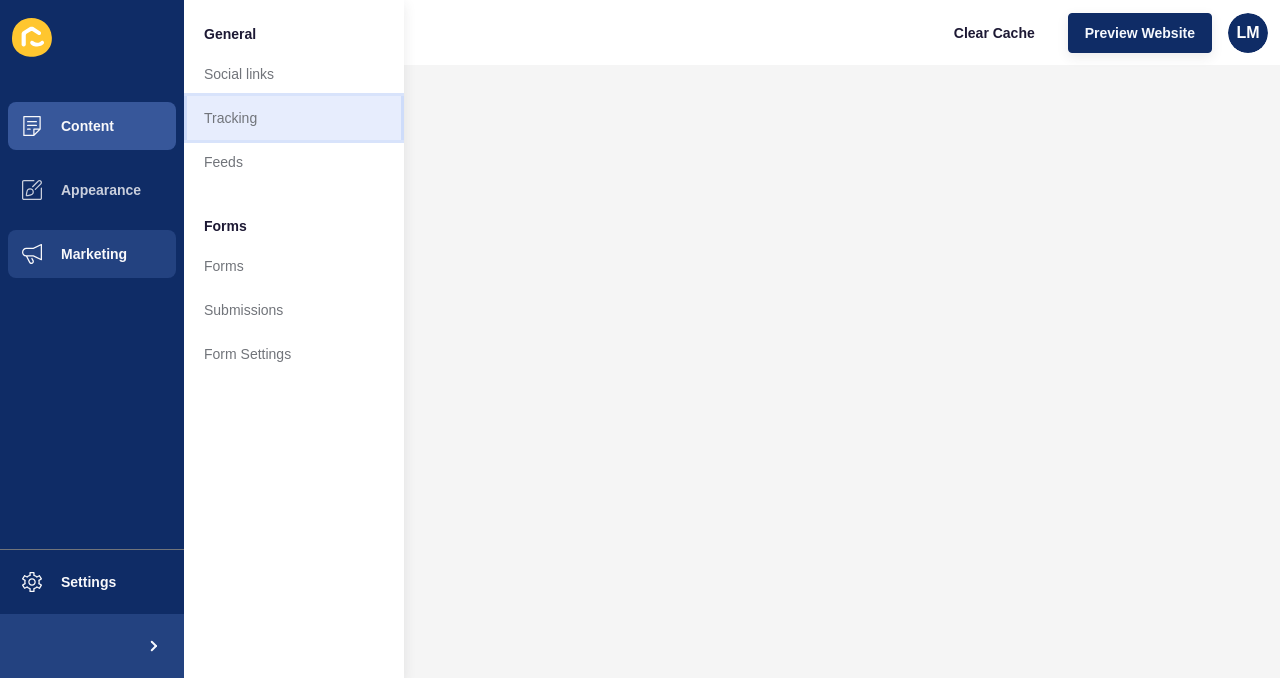 click on "Tracking" at bounding box center [294, 118] 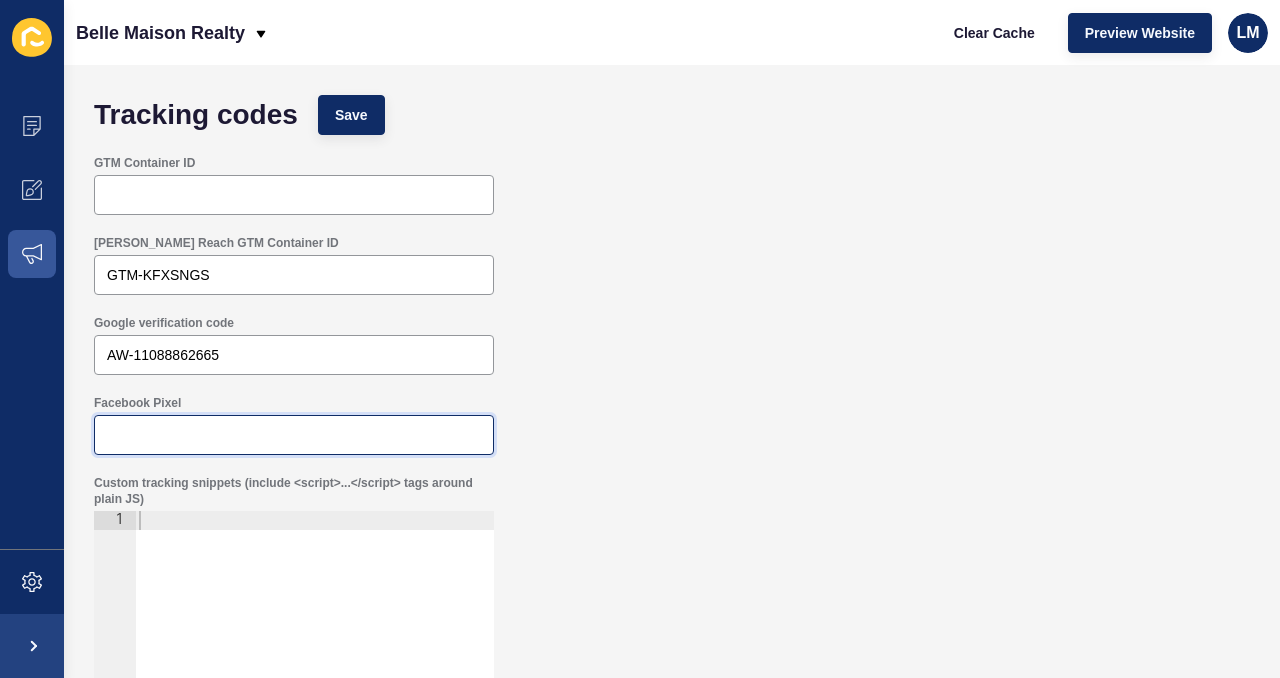 click on "Facebook Pixel" at bounding box center (294, 435) 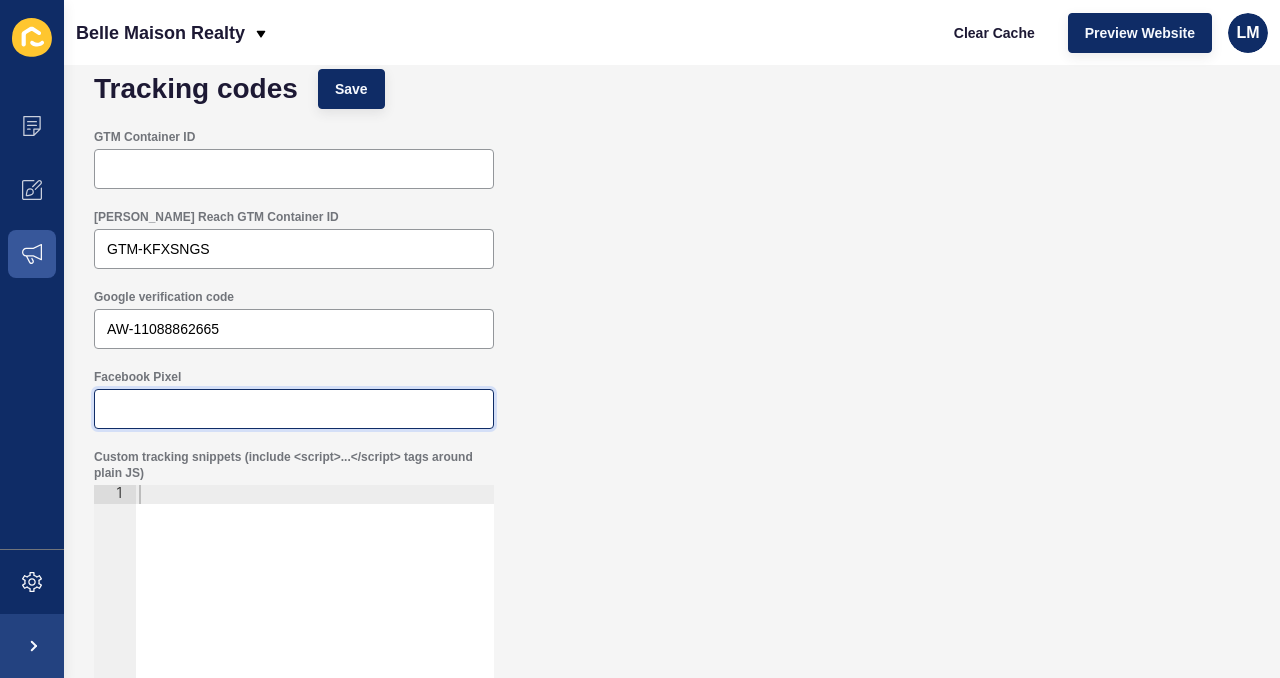 scroll, scrollTop: 0, scrollLeft: 0, axis: both 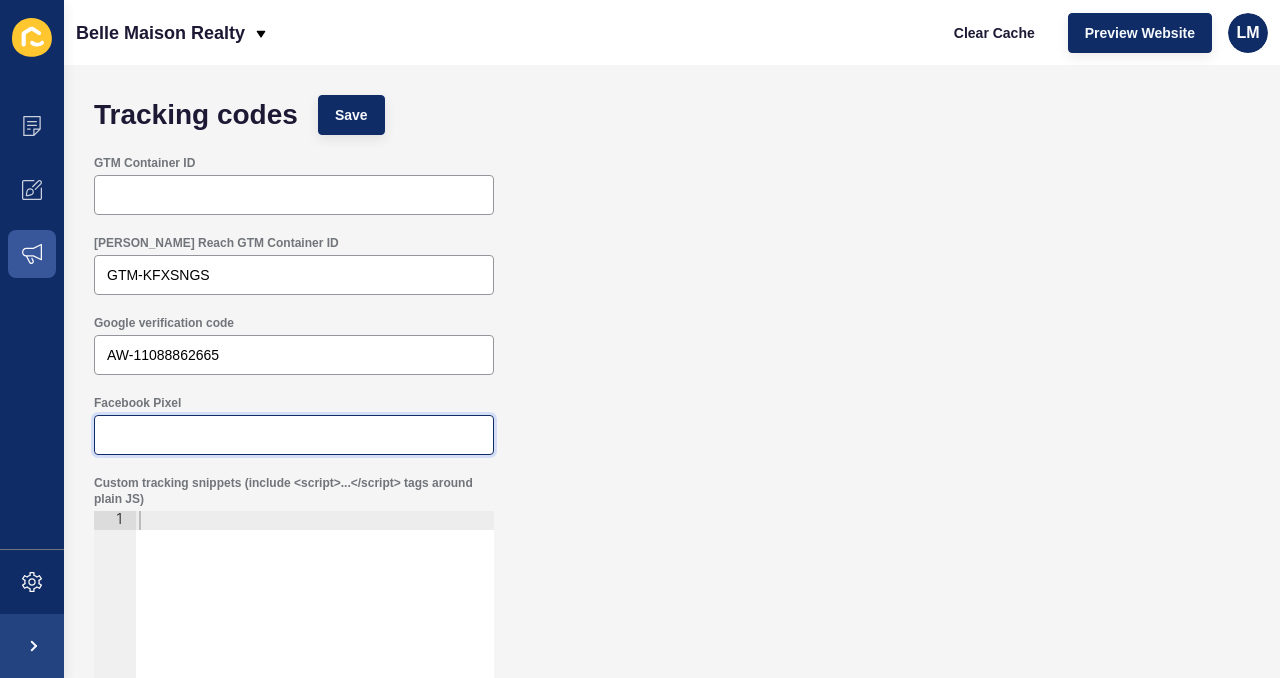 click on "Facebook Pixel" at bounding box center [294, 435] 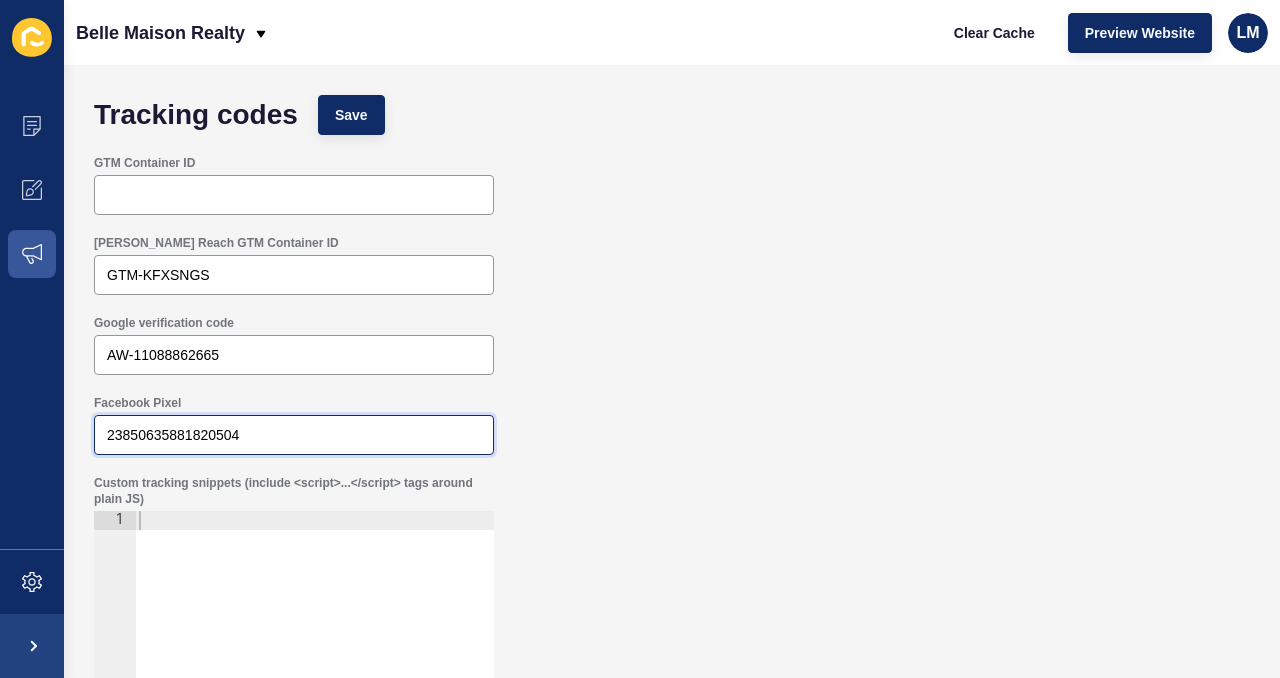 type on "23850635881820504" 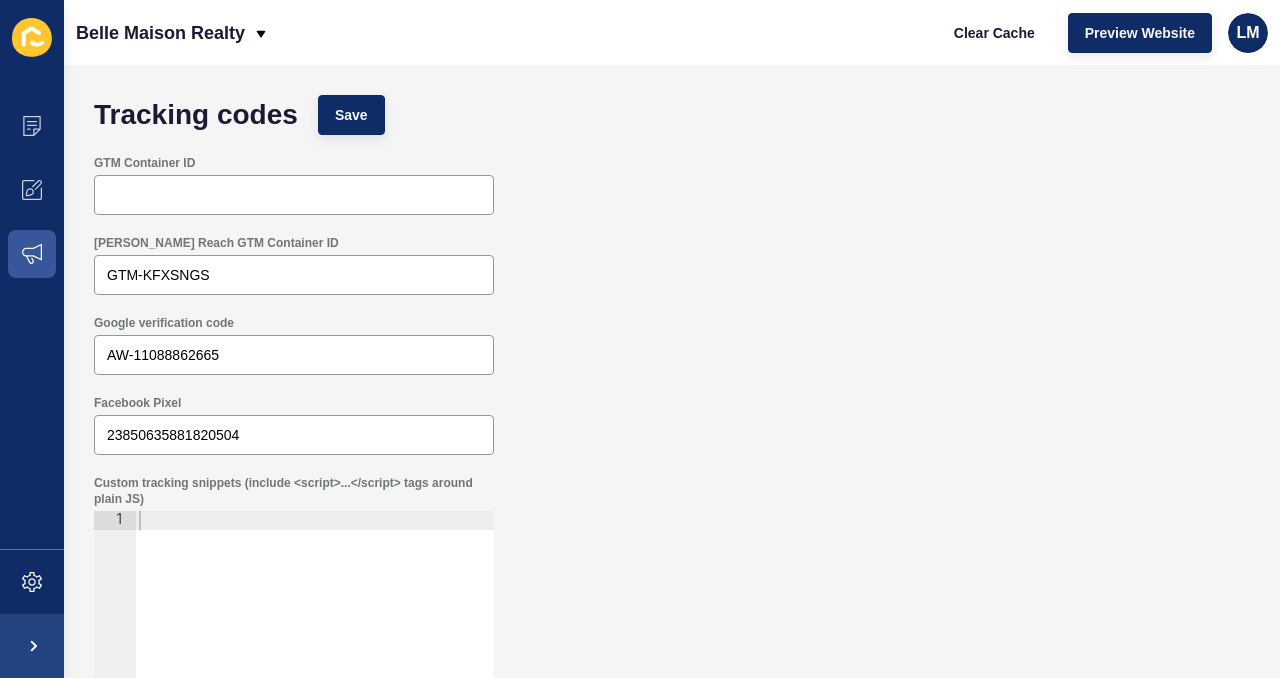 click on "Custom tracking snippets (include <script>...</script> tags around plain JS) 1     הההההההההההההההההההההההההההההההההההההההההההההההההההההההההההההההההההההההההההההההההההההההההההההההההההההההההההההההההההההההההההההההההההההההההההההההההההההההההההההההההההההההההההההההההההההההההההההההההההההההההההההההההההההההההההההההההההההההההההההההההההההההההההההההה XXXXXXXXXXXXXXXXXXXXXXXXXXXXXXXXXXXXXXXXXXXXXXXXXXXXXXXXXXXXXXXXXXXXXXXXXXXXXXXXXXXXXXXXXXXXXXXXXXXXXXXXXXXXXXXXXXXXXXXXXXXXXXXXXXXXXXXXXXXXXXXXXXXXXXXXXXXXXXXXXXXXXXXXXXXXXXXXXXXXXXXXXXXXXXXXXXXXXXXXXXXXXXXXXXXXXXXXXXXXXXXXXXXXXXXXXXXXXXXXXXXXXXXXXXXXXXXX" at bounding box center (672, 693) 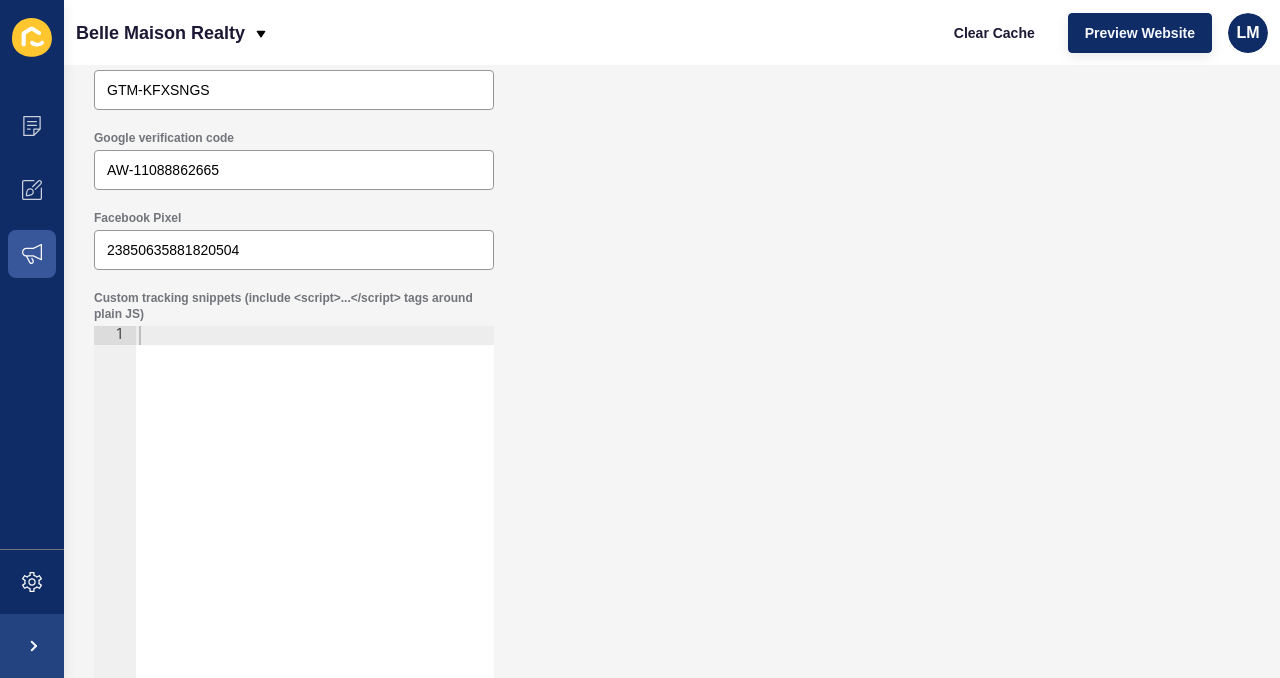 scroll, scrollTop: 243, scrollLeft: 0, axis: vertical 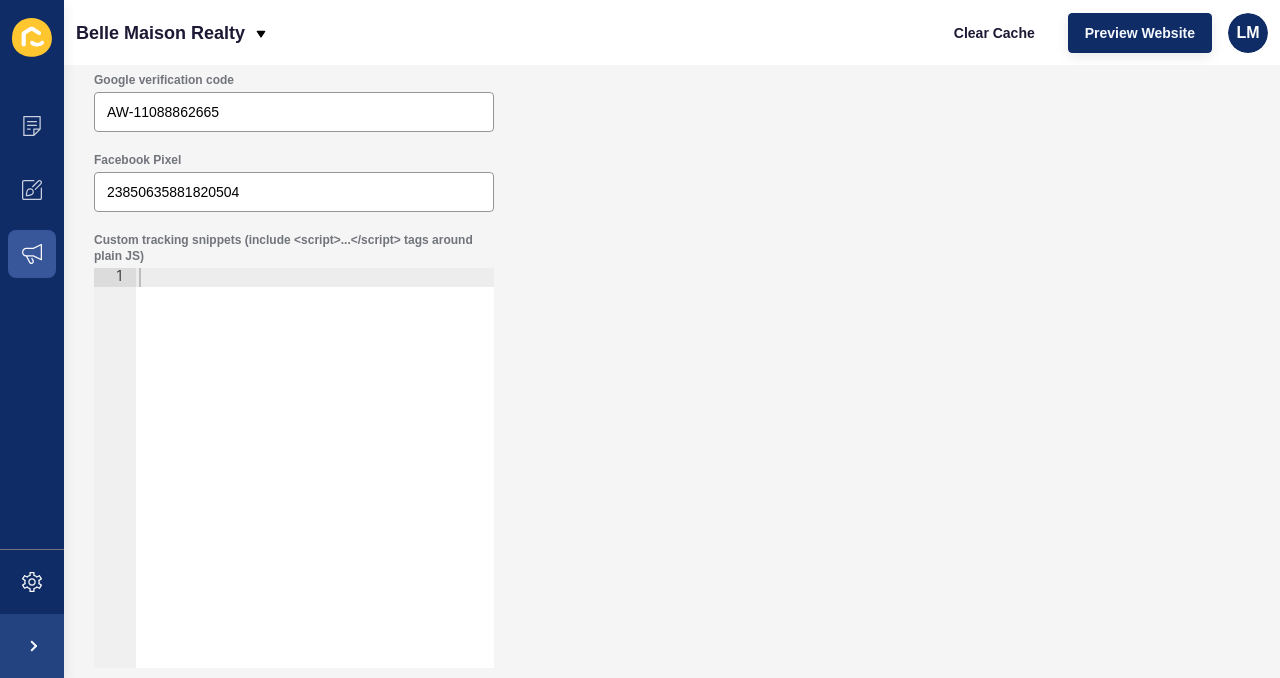 type 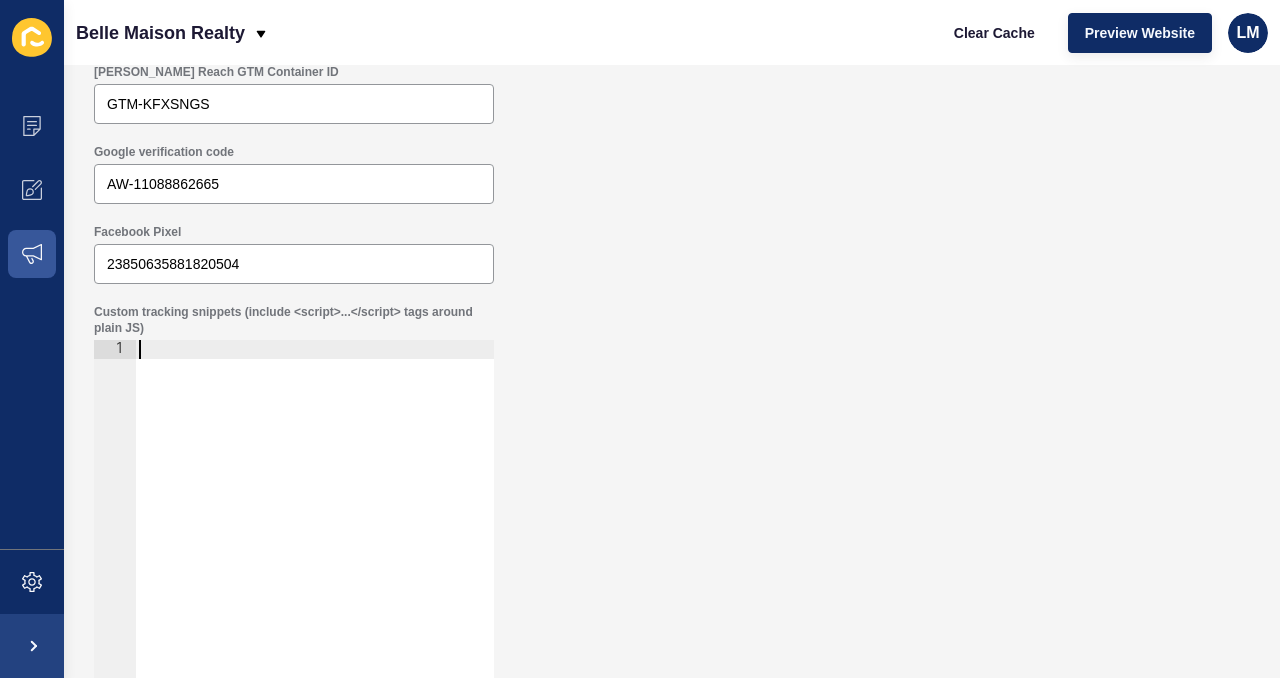 scroll, scrollTop: 136, scrollLeft: 0, axis: vertical 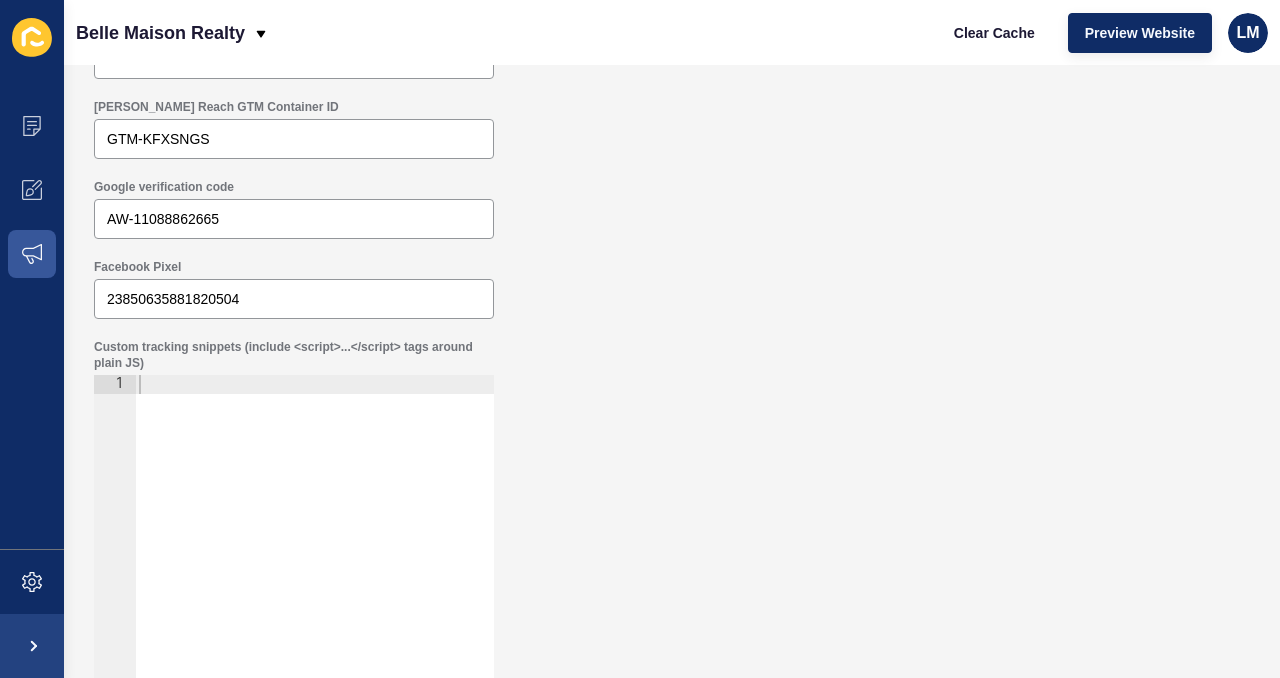 click on "Facebook Pixel 23850635881820504" at bounding box center (672, 289) 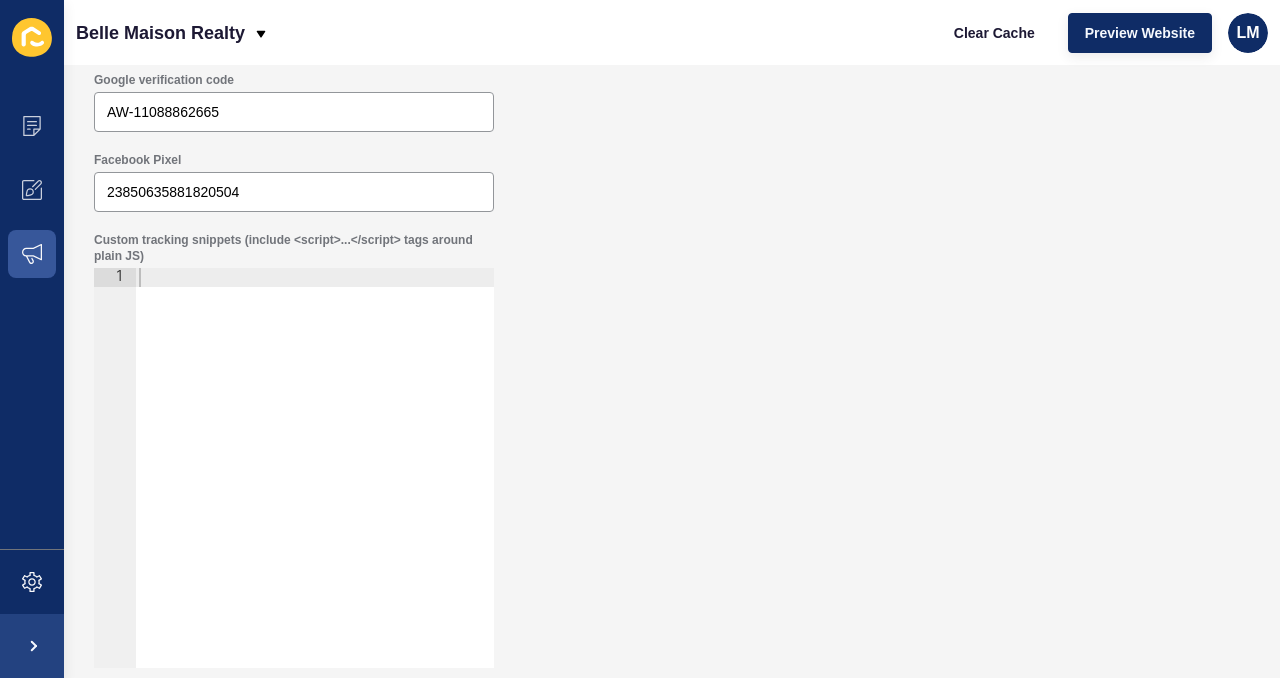 scroll, scrollTop: 0, scrollLeft: 0, axis: both 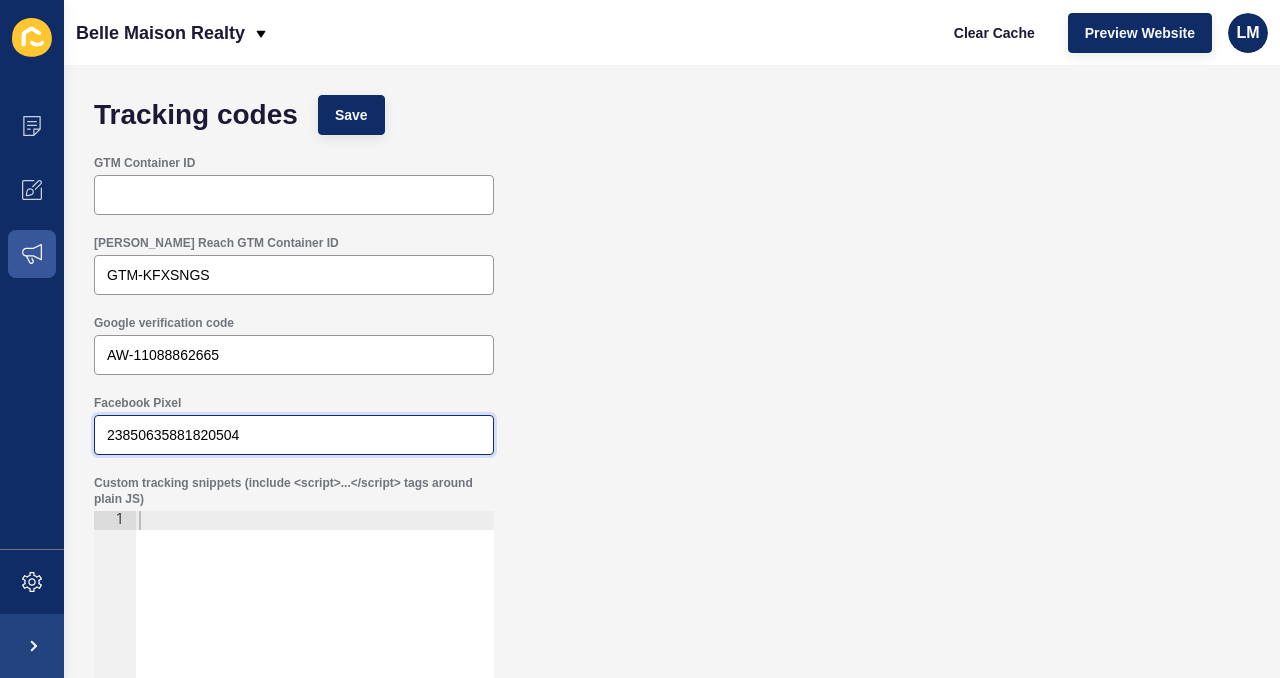 drag, startPoint x: 279, startPoint y: 432, endPoint x: 56, endPoint y: 426, distance: 223.0807 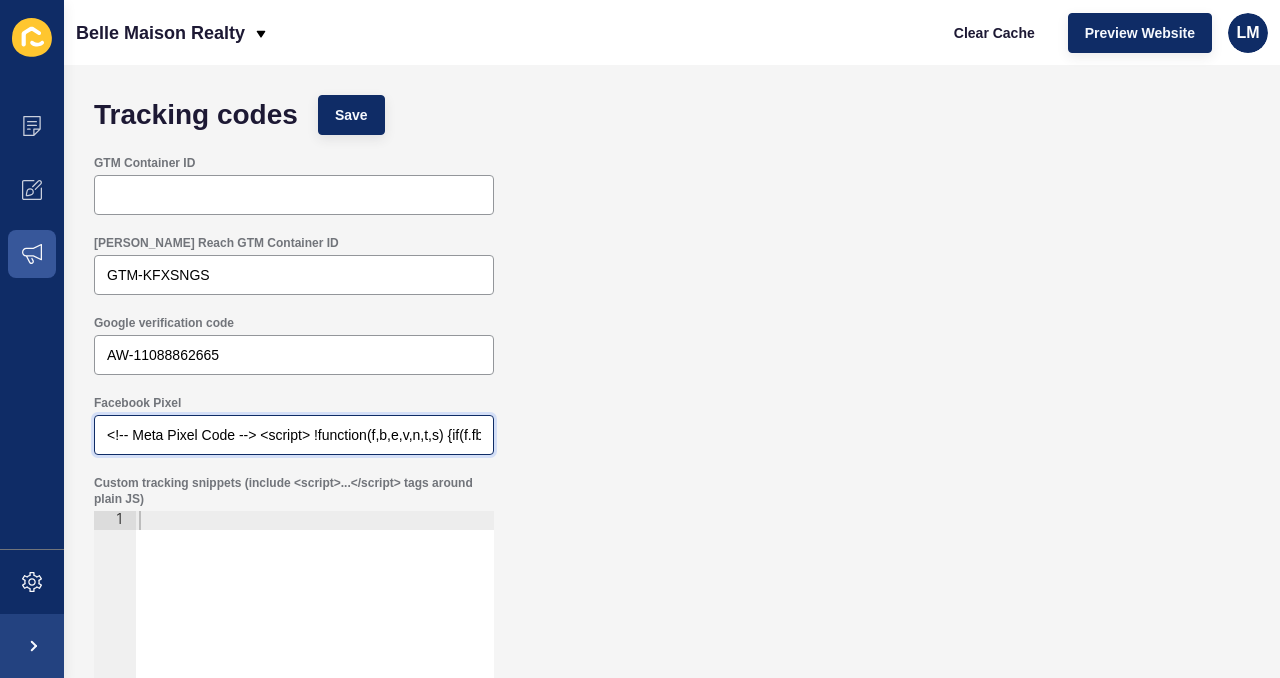 scroll, scrollTop: 0, scrollLeft: 3753, axis: horizontal 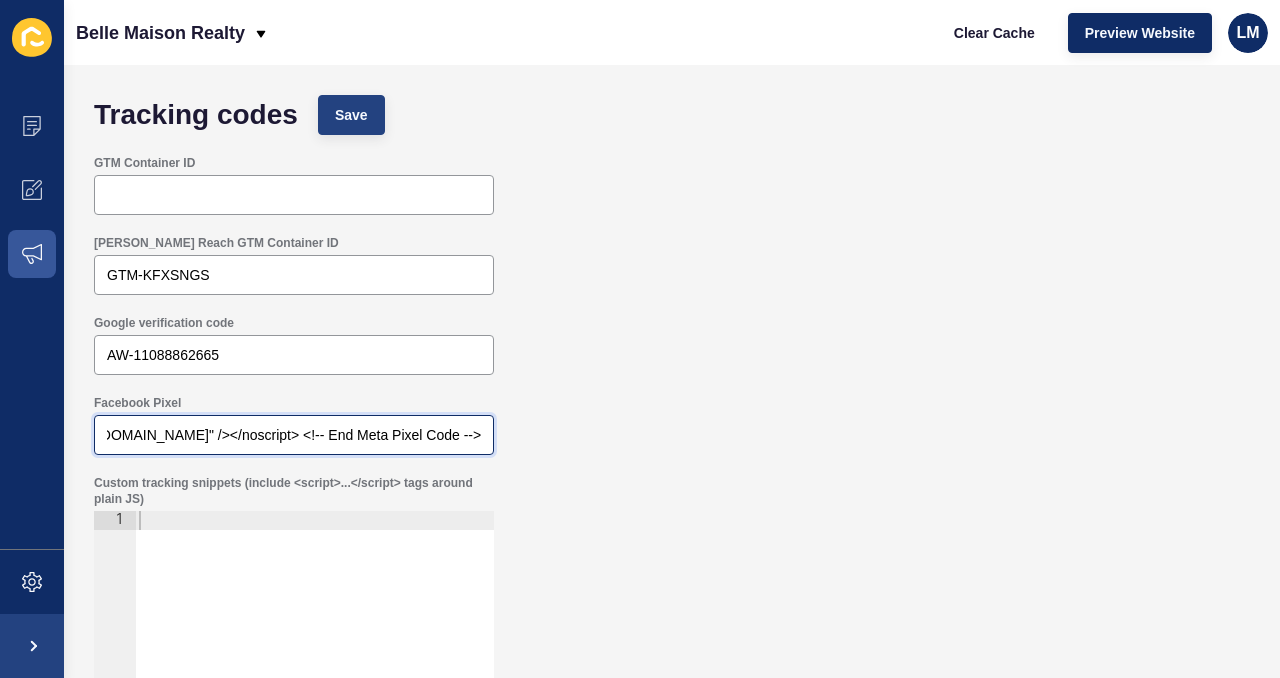type on "<!-- Meta Pixel Code --> <script> !function(f,b,e,v,n,t,s) {if(f.fbq)return;n=f.fbq=function(){n.callMethod? n.callMethod.apply(n,arguments):n.queue.push(arguments)}; if(!f._fbq)f._fbq=n;n.push=n;n.loaded=!0;n.version='2.0'; n.queue=[];t=b.createElement(e);t.async=!0; t.src=v;s=b.getElementsByTagName(e)[0]; s.parentNode.insertBefore(t,s)}(window, document,'script', '[URL][DOMAIN_NAME]); fbq('init', '519458305451702'); fbq('track', 'PageView'); </script> <noscript><img height="1" width="1" style="display:none" src="[URL][DOMAIN_NAME]" /></noscript> <!-- End Meta Pixel Code -->" 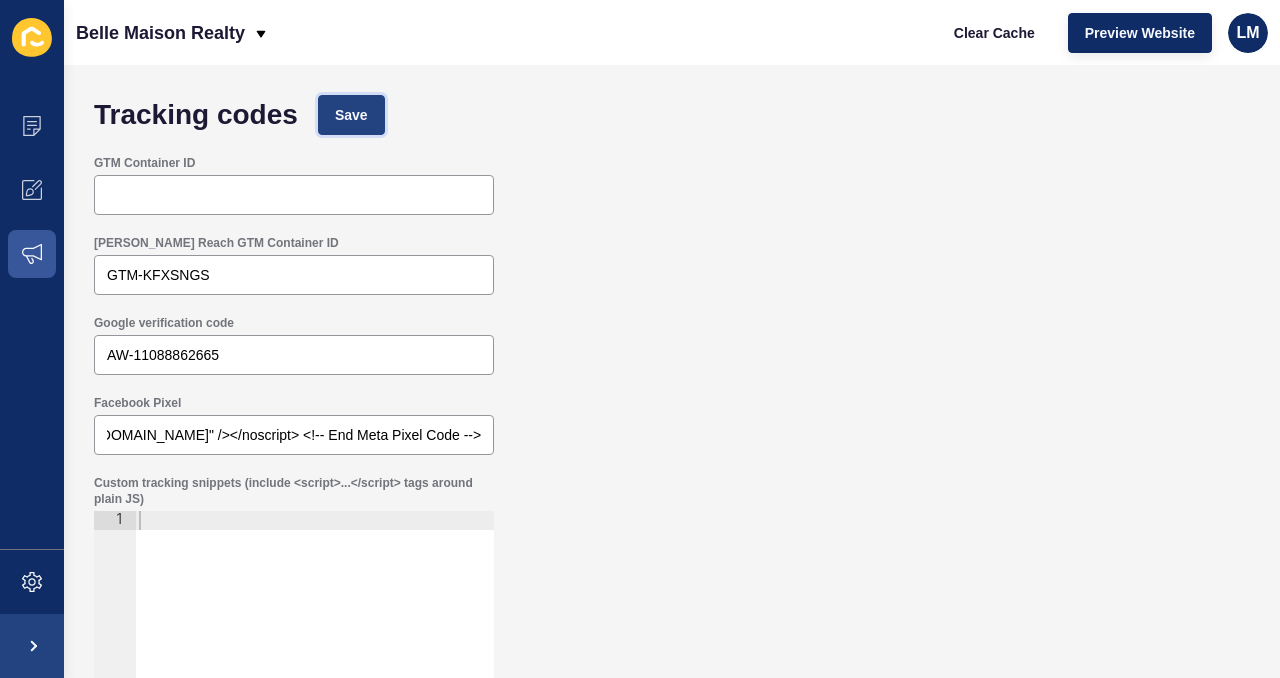click on "Save" at bounding box center (351, 115) 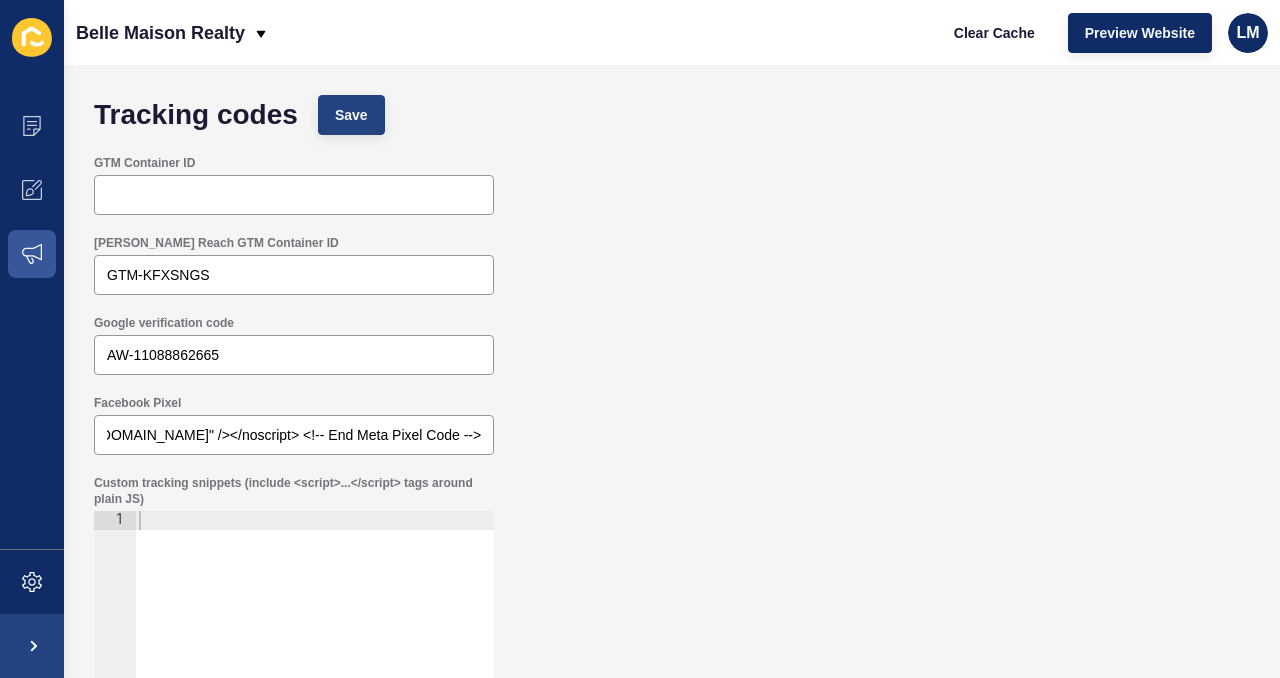 scroll, scrollTop: 0, scrollLeft: 0, axis: both 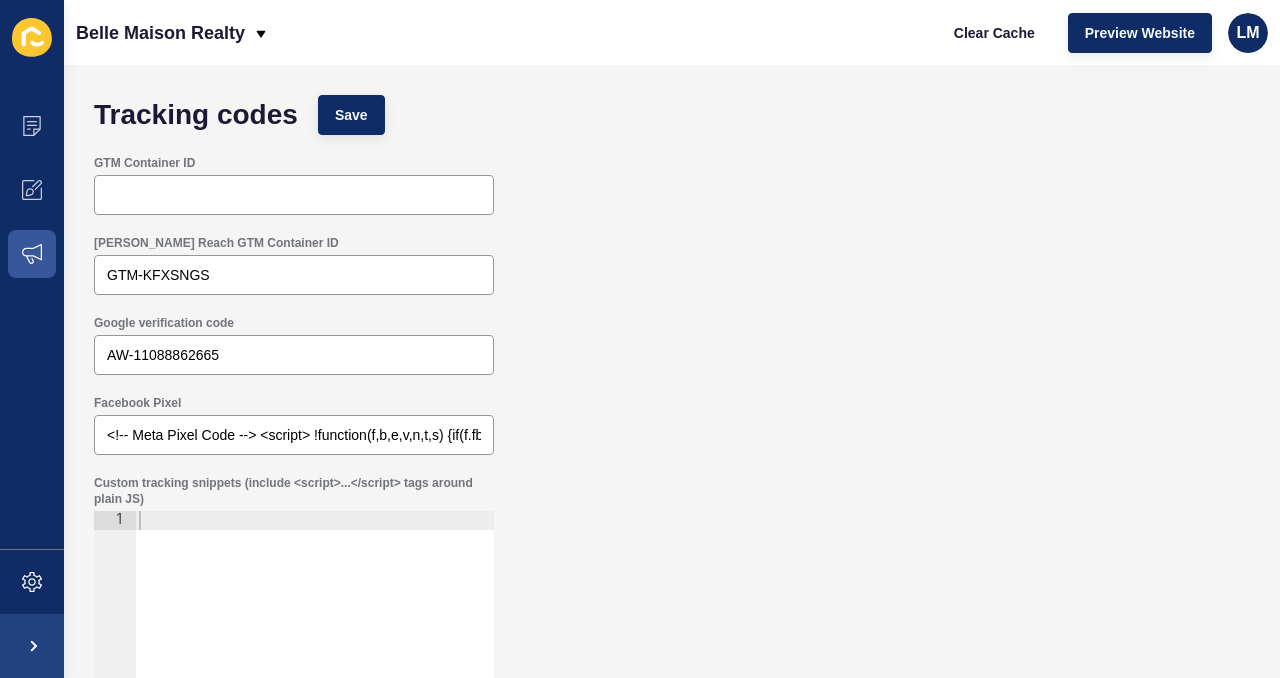 click on "[PERSON_NAME] Reach GTM Container ID GTM-KFXSNGS" at bounding box center (672, 265) 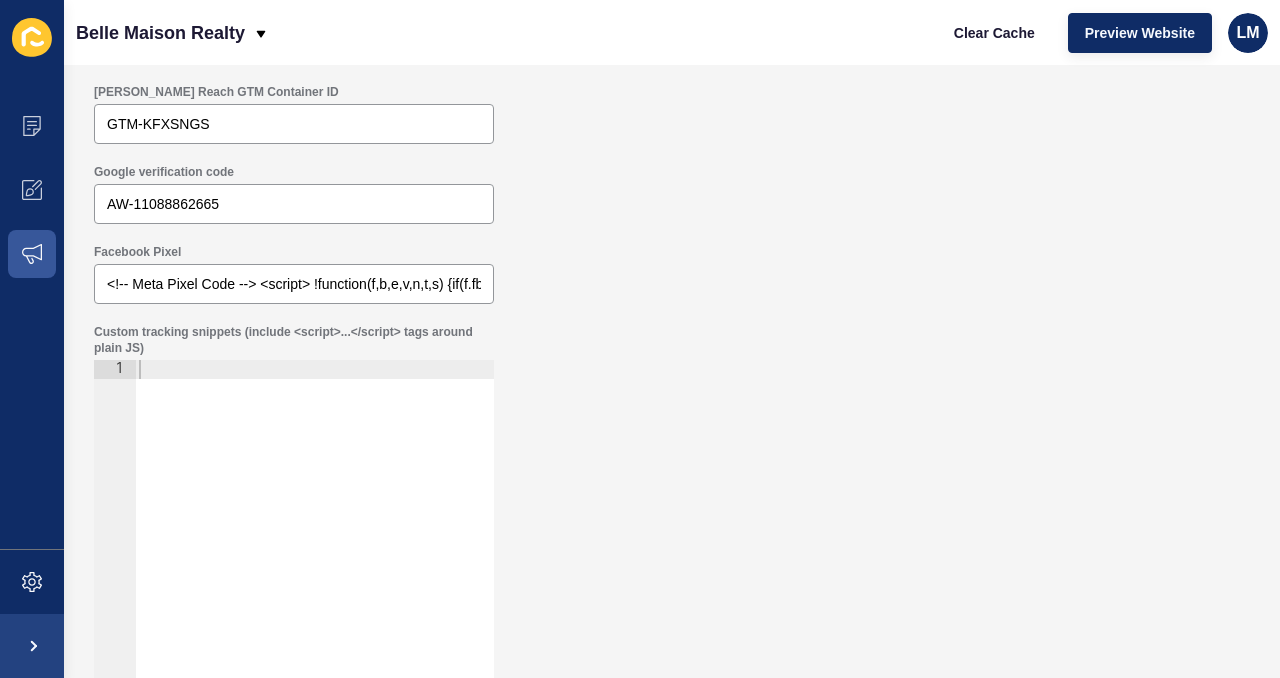 scroll, scrollTop: 243, scrollLeft: 0, axis: vertical 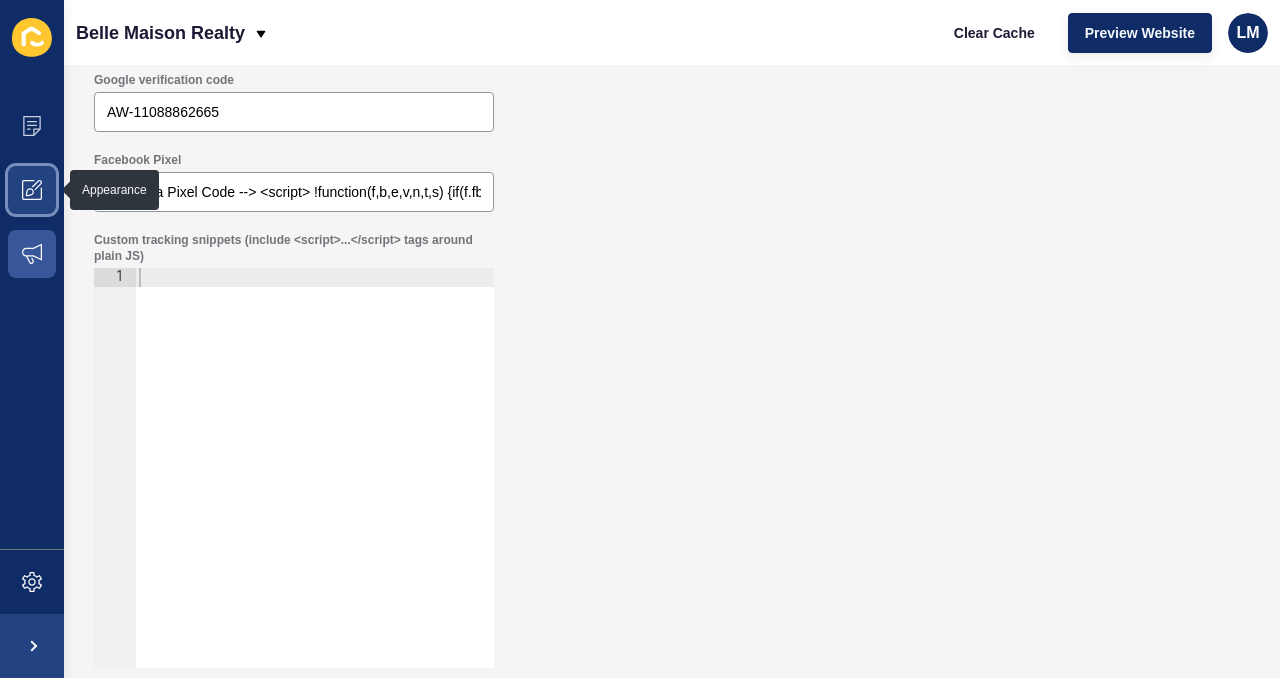 click 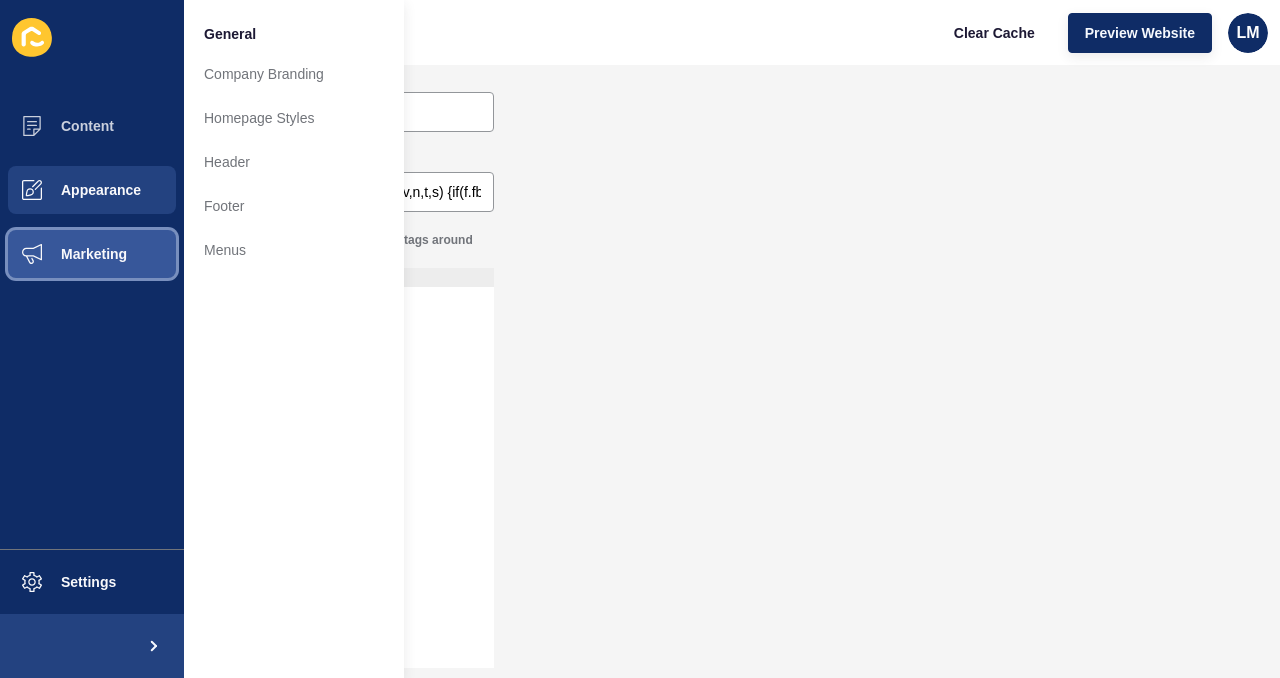 click on "Marketing" at bounding box center [92, 254] 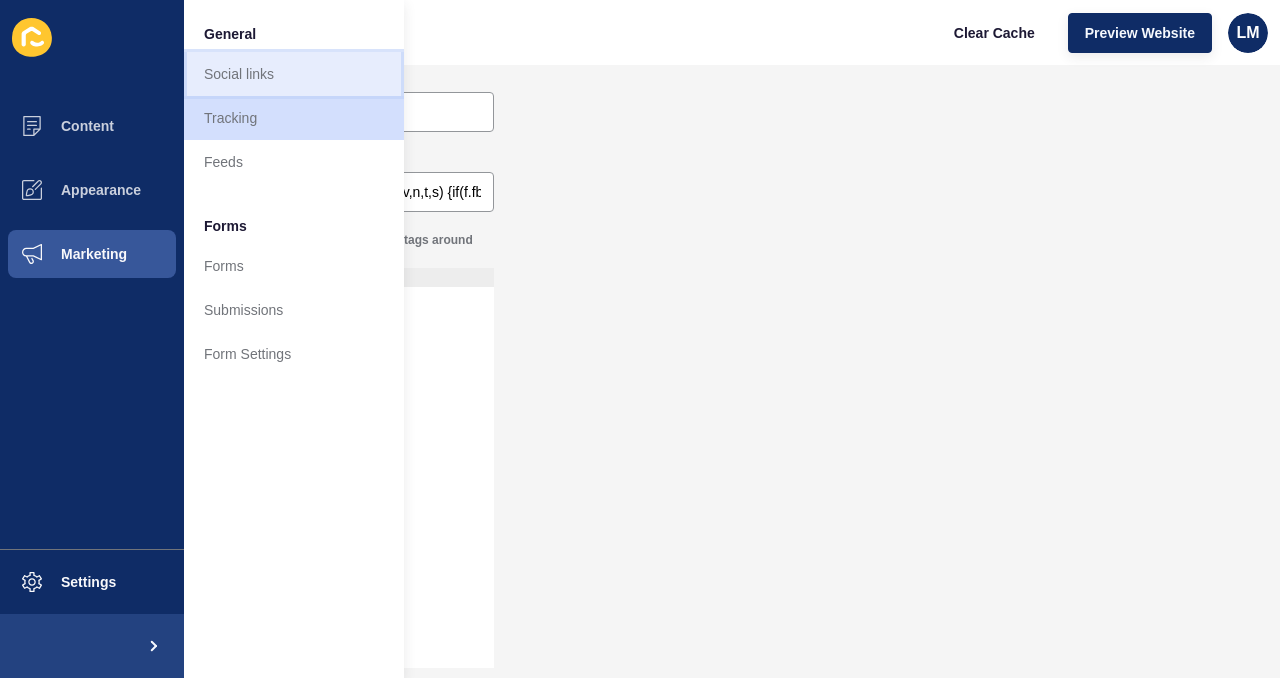 click on "Social links" at bounding box center [294, 74] 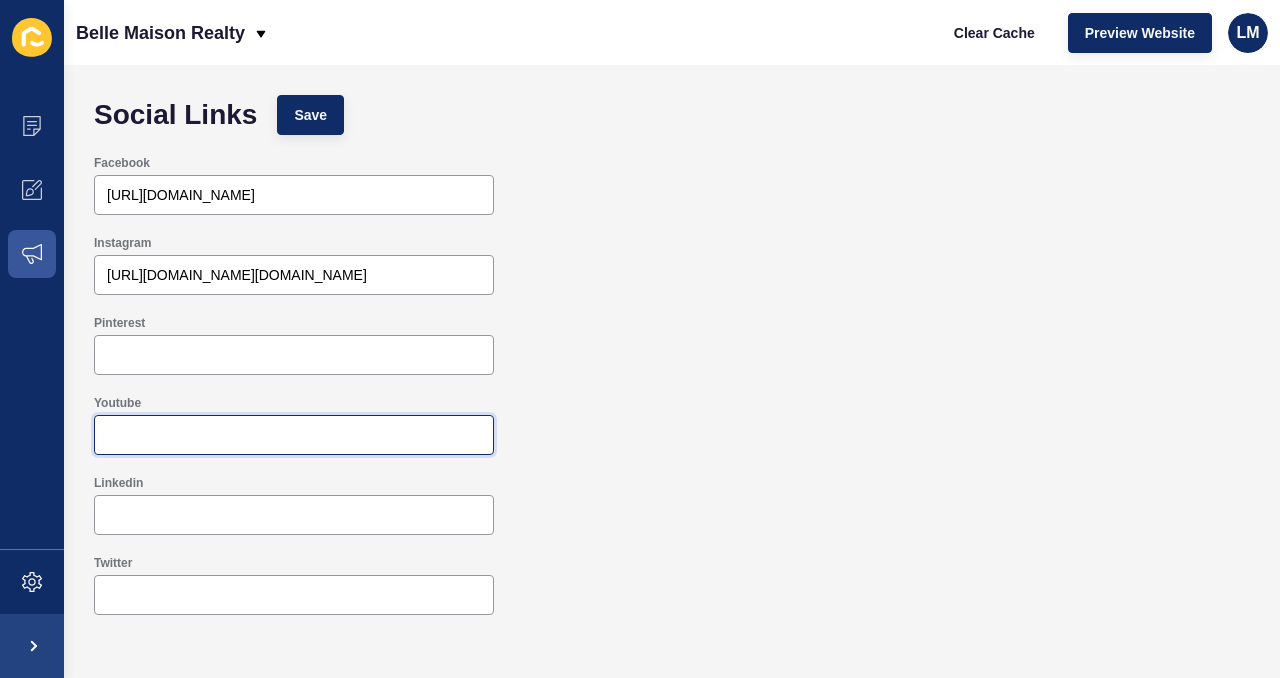 click on "Youtube" at bounding box center [294, 435] 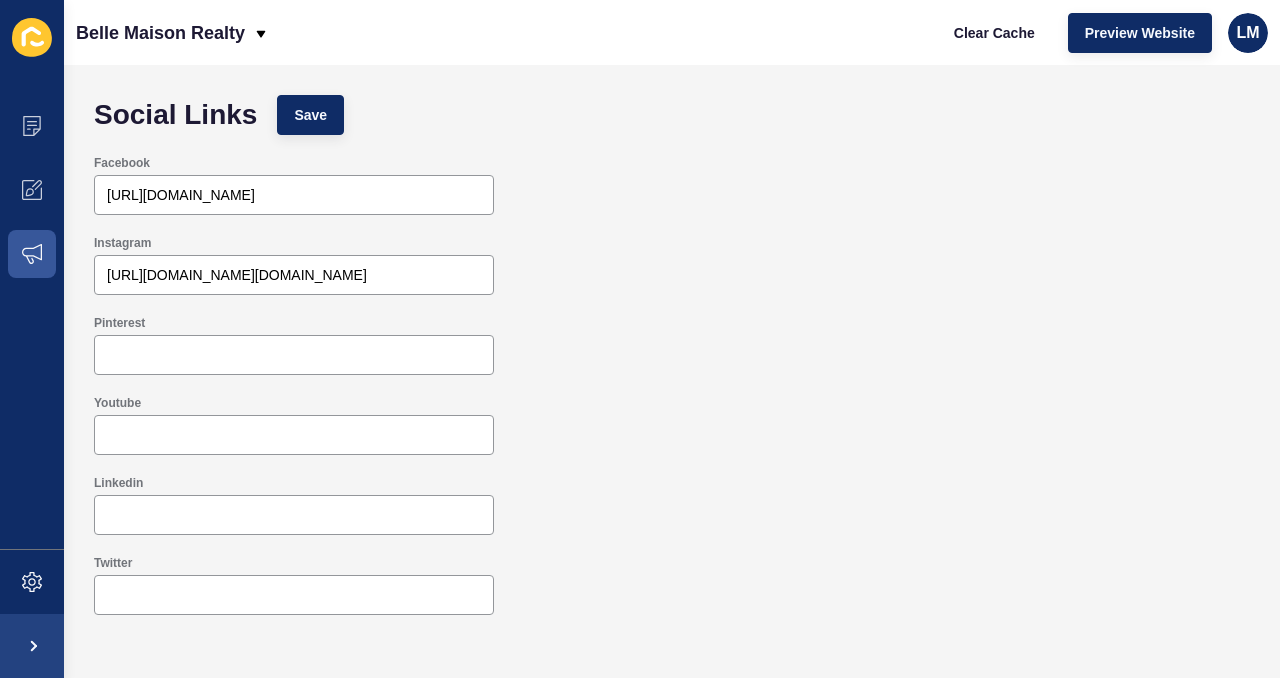 click on "Youtube" at bounding box center (672, 425) 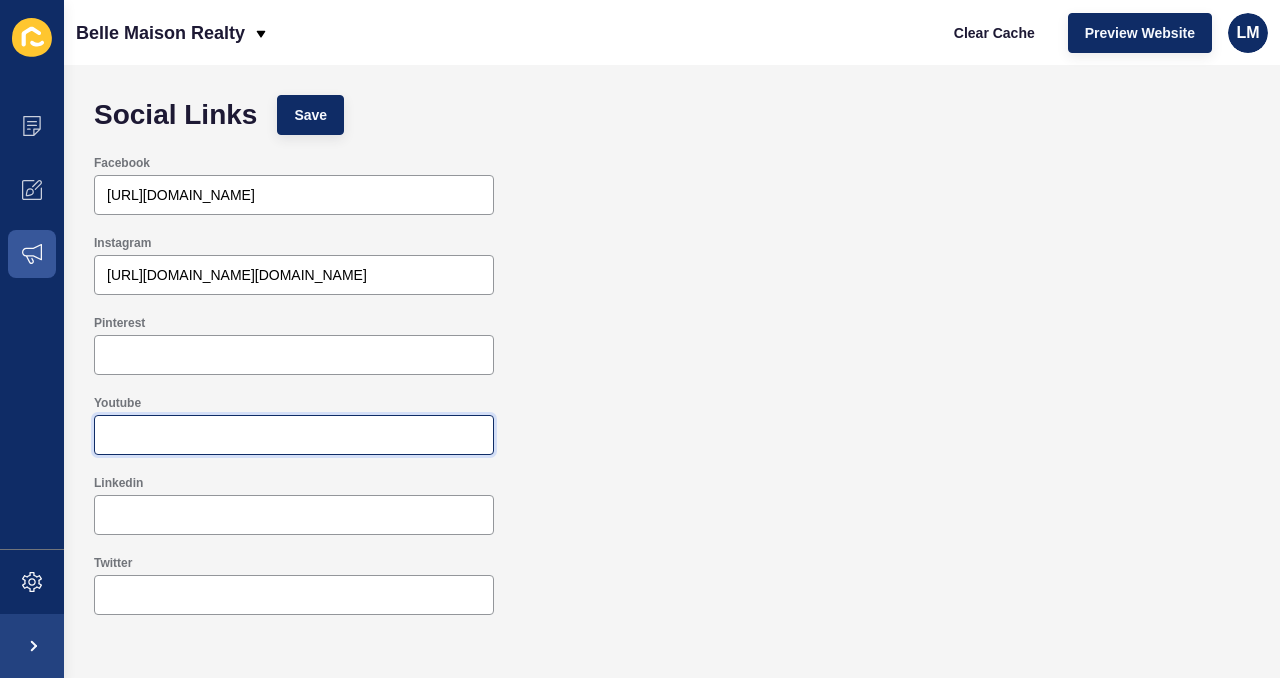 click on "Youtube" at bounding box center [294, 435] 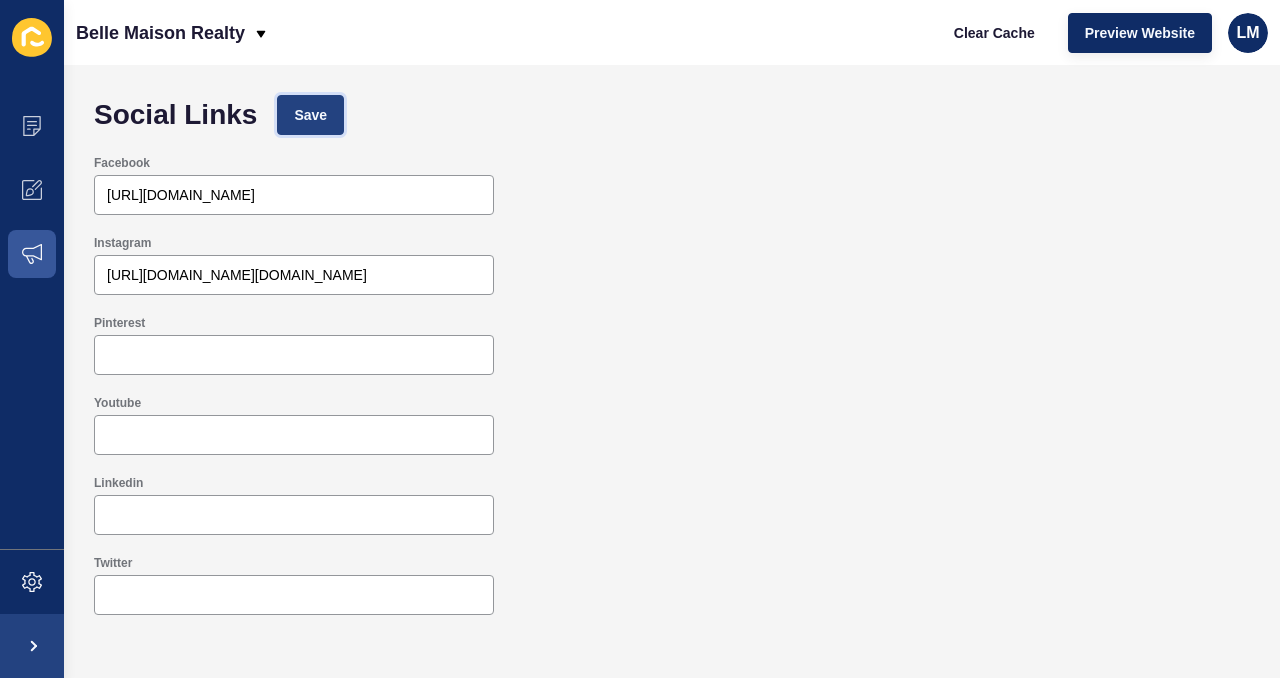 click on "Save" at bounding box center (310, 115) 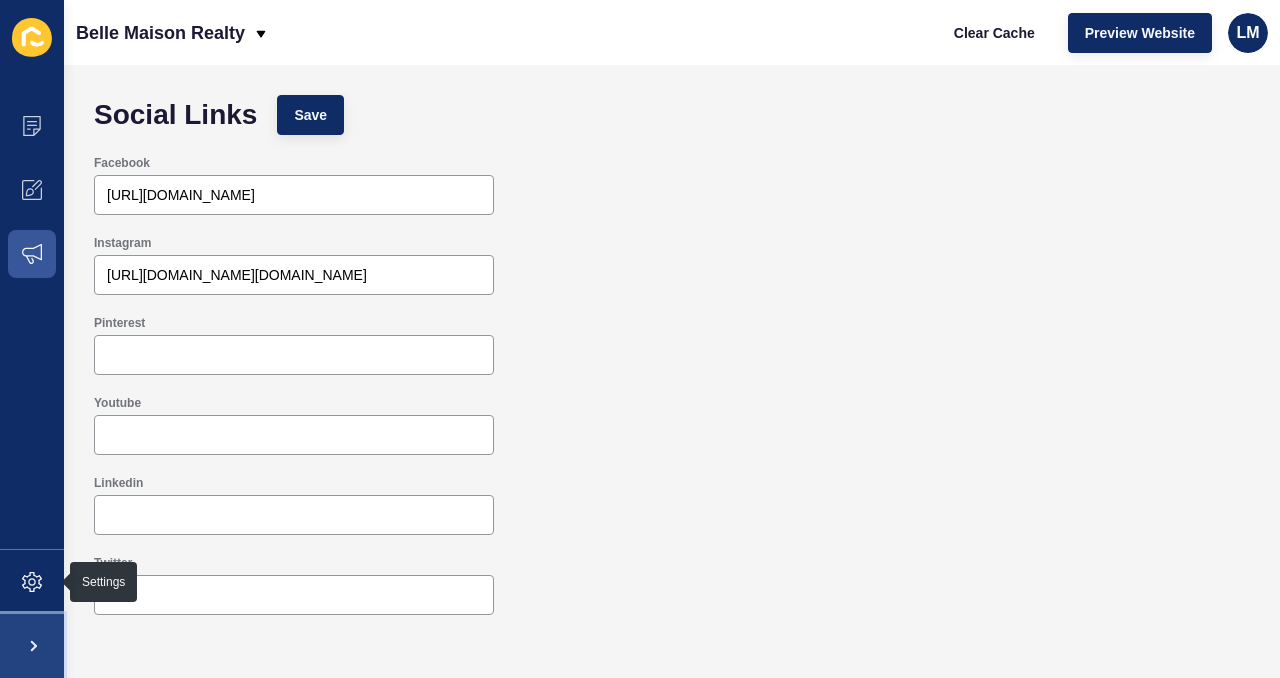 click at bounding box center [32, 646] 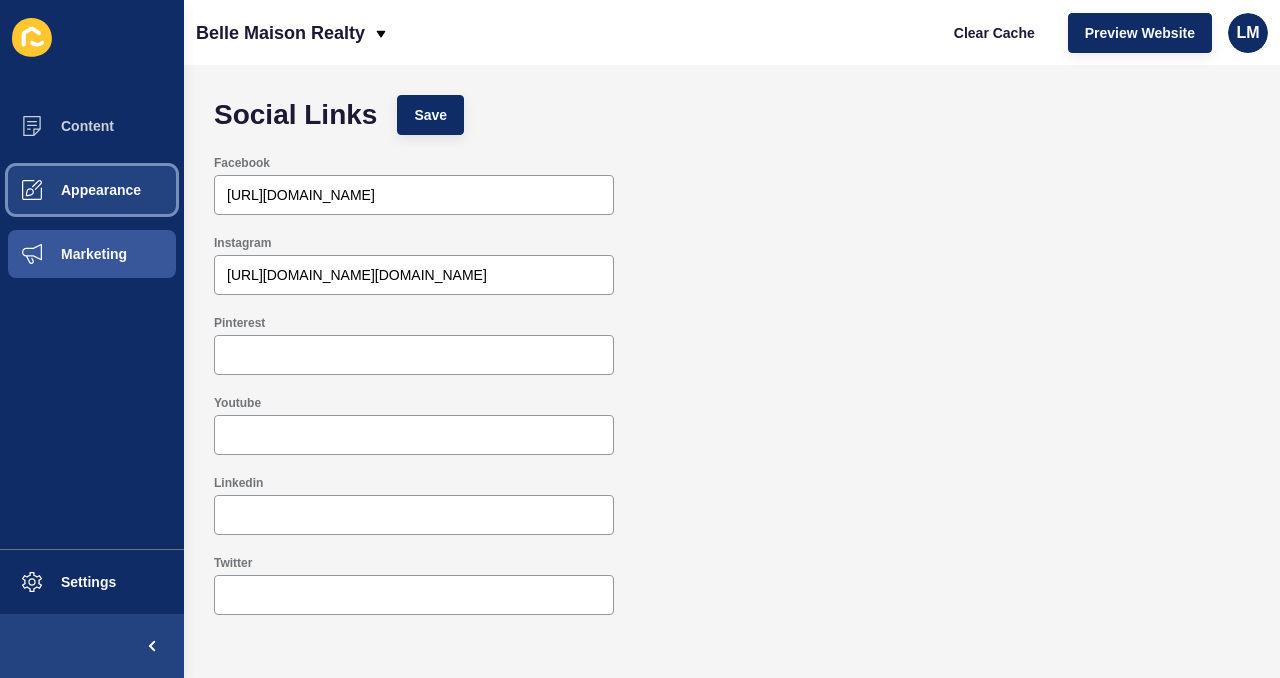 click on "Appearance" at bounding box center [69, 190] 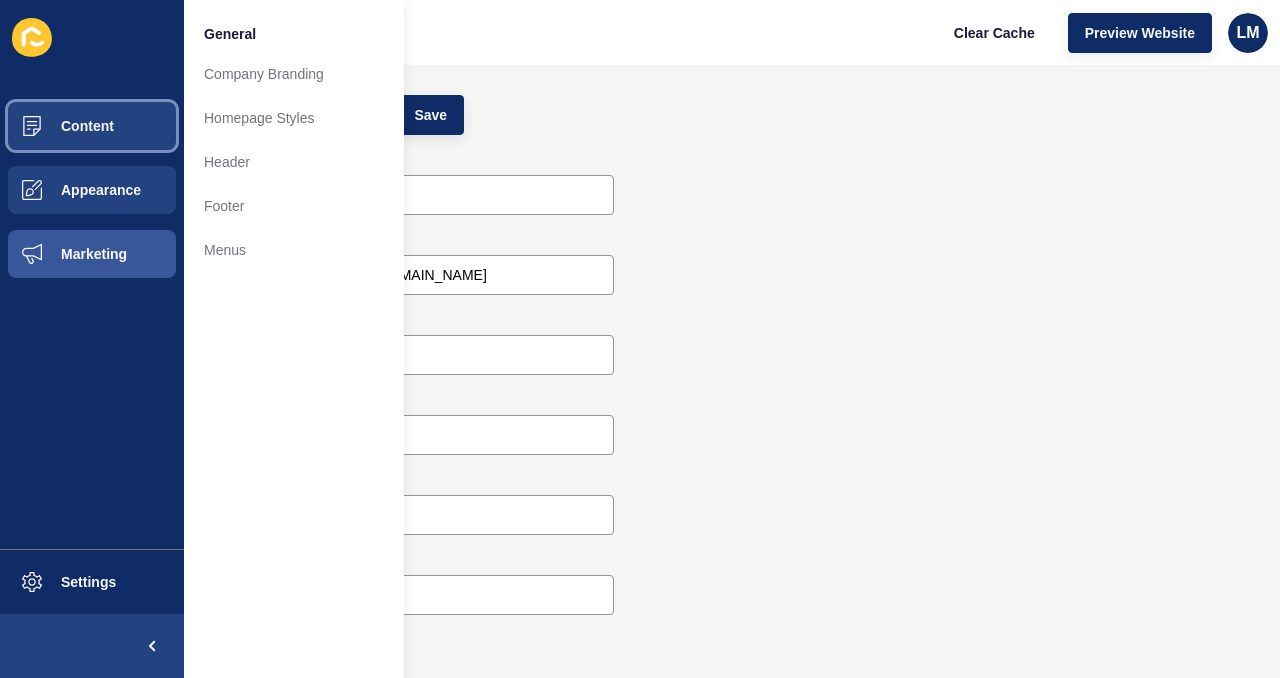 click on "Content" at bounding box center [55, 126] 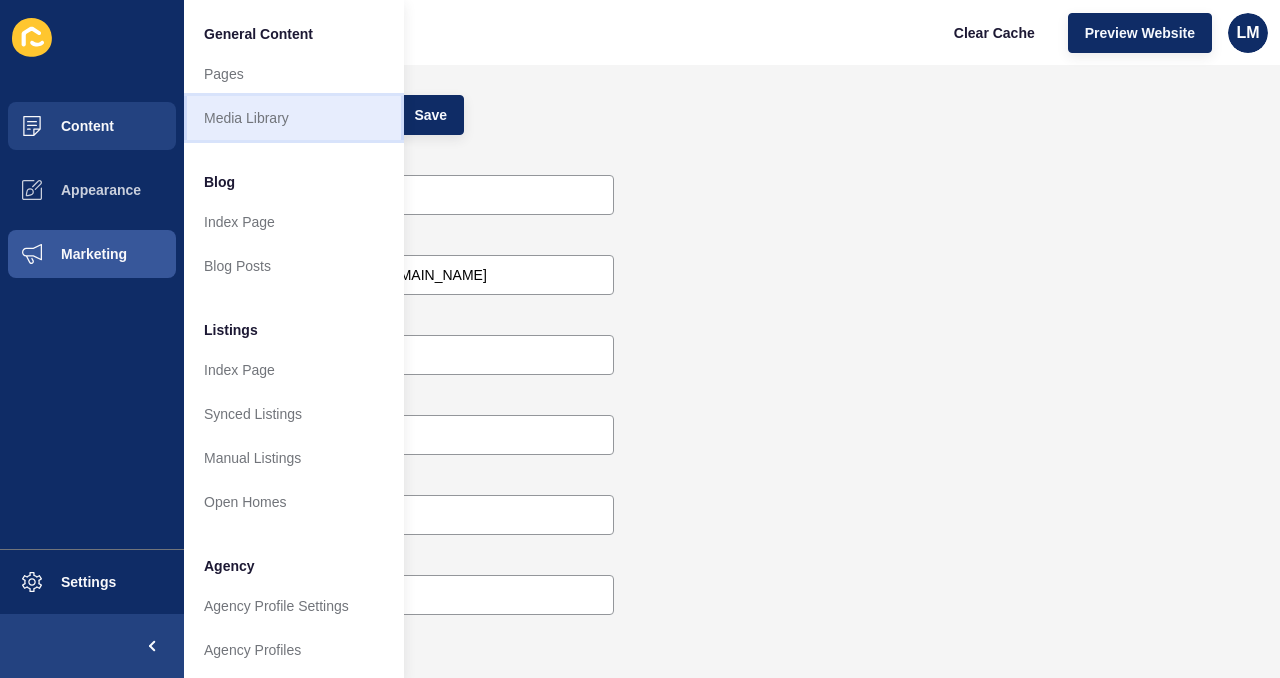 click on "Media Library" at bounding box center [294, 118] 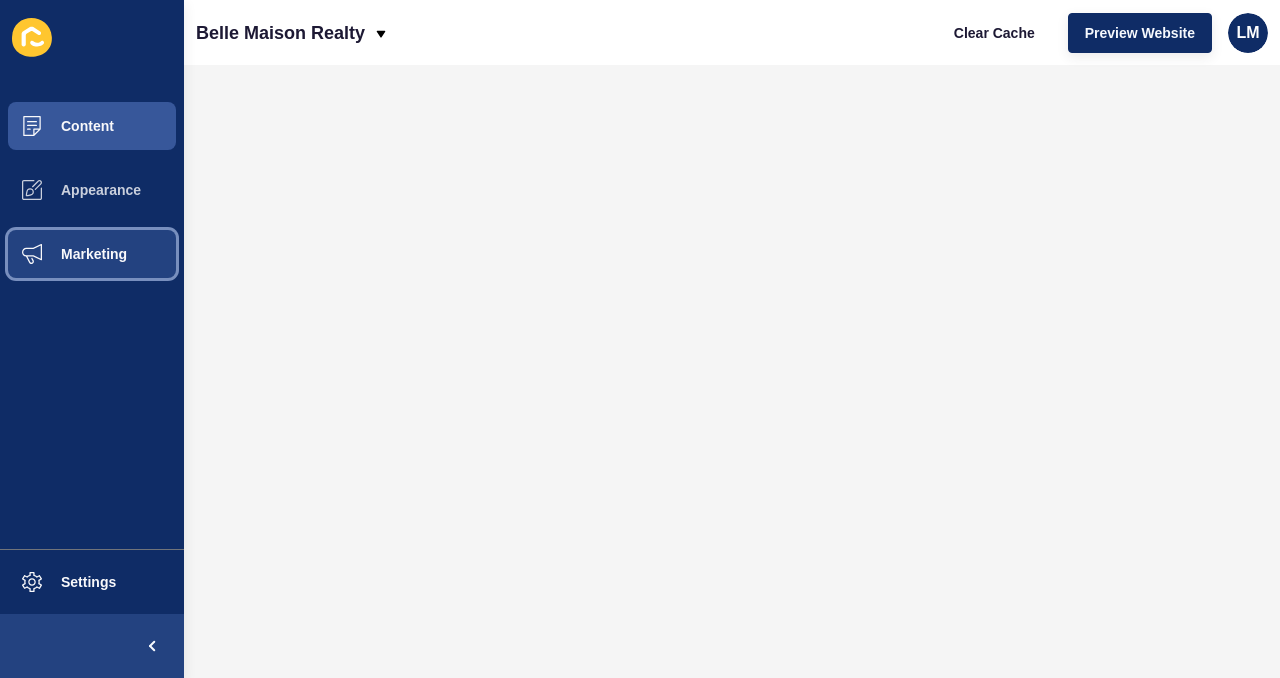click on "Marketing" at bounding box center [62, 254] 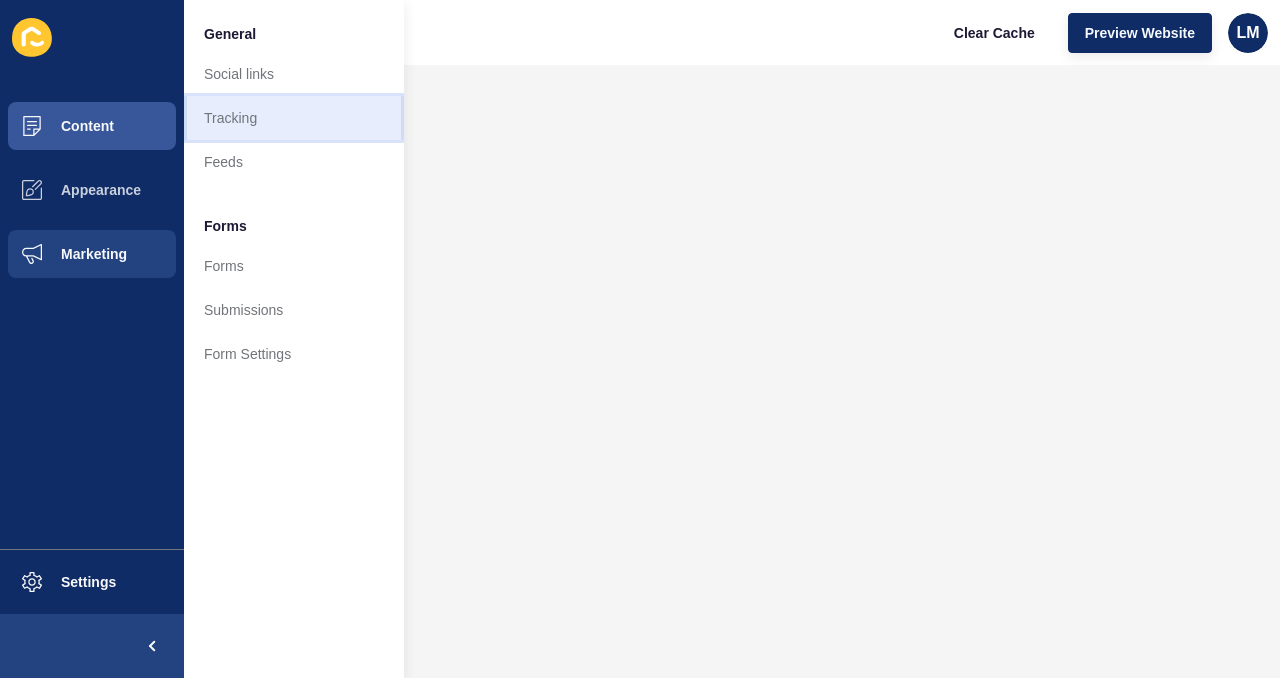 click on "Tracking" at bounding box center (294, 118) 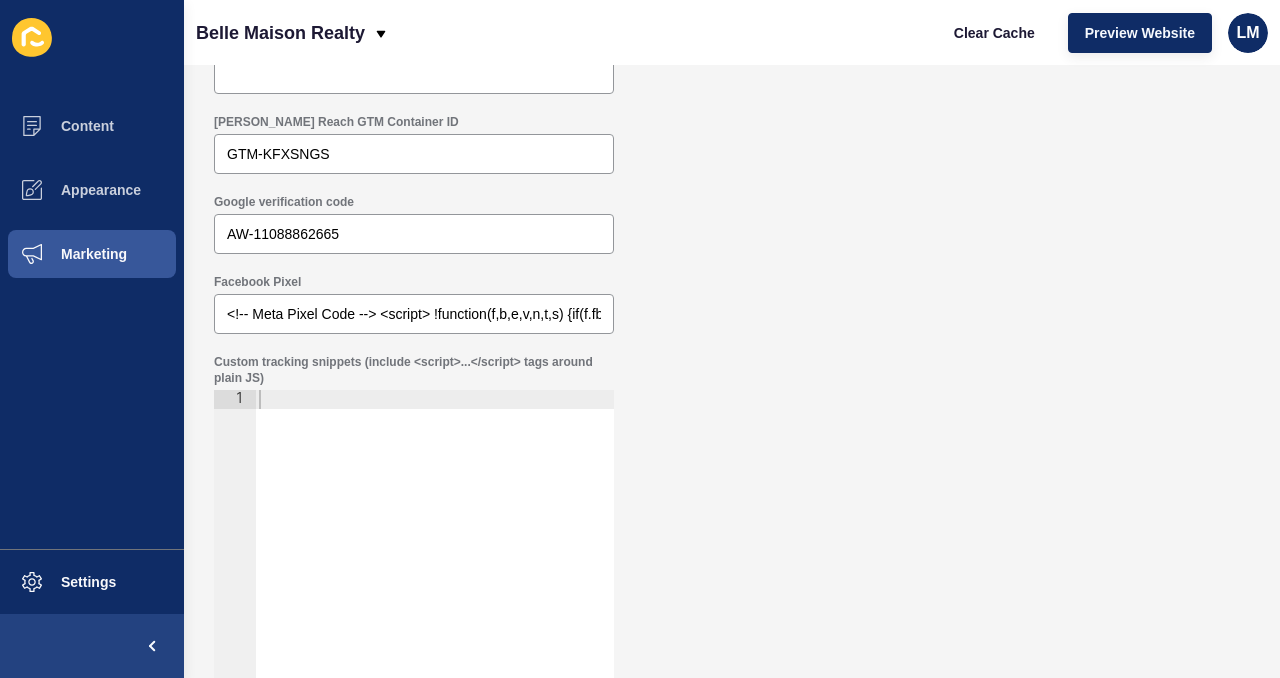 scroll, scrollTop: 243, scrollLeft: 0, axis: vertical 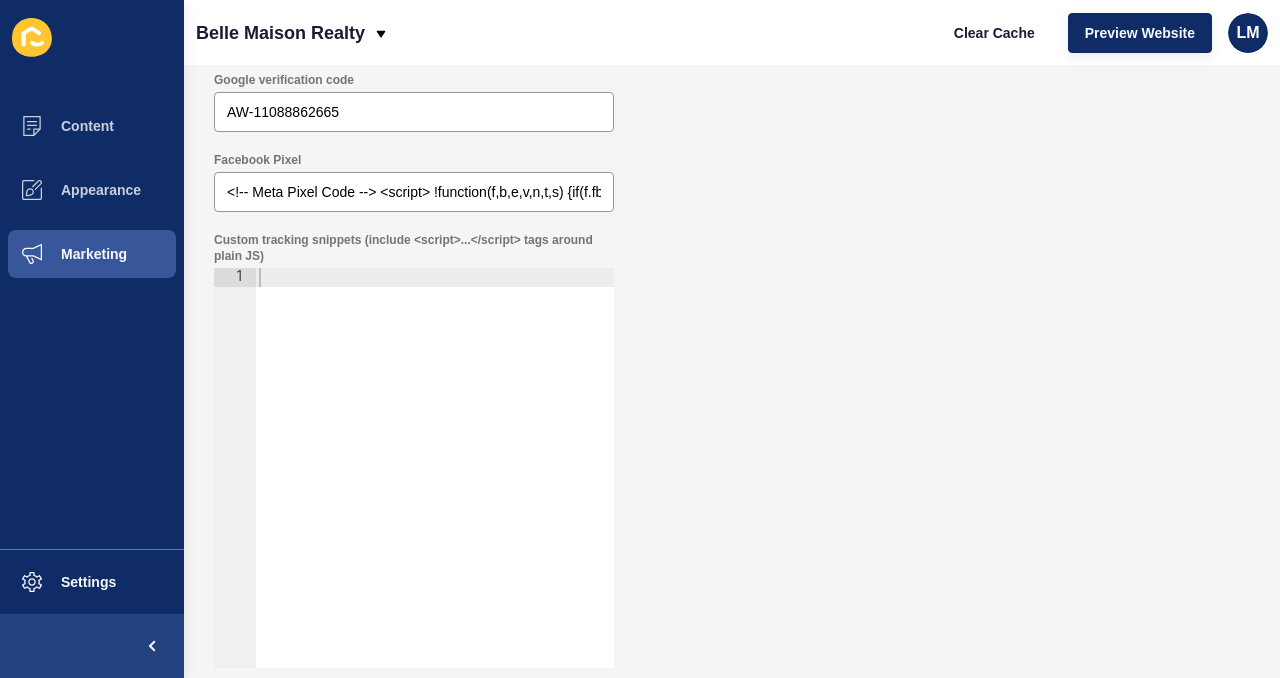 click on "Facebook Pixel" at bounding box center [414, 160] 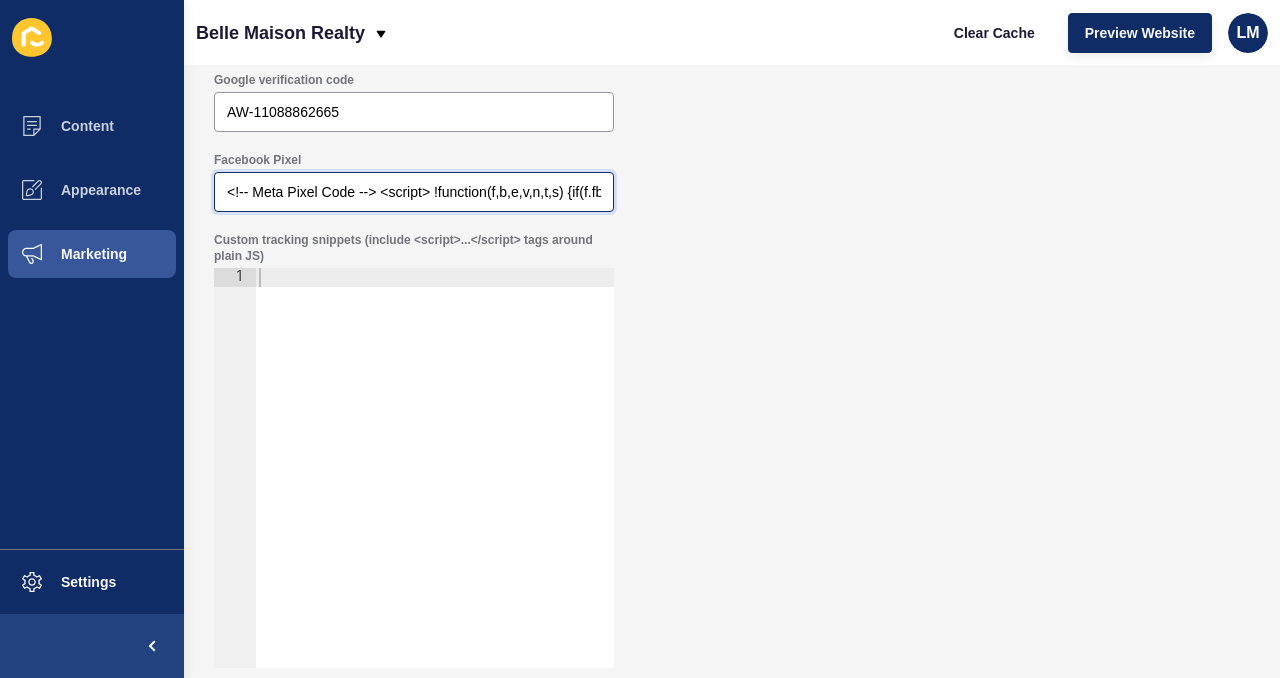 click on "<!-- Meta Pixel Code --> <script> !function(f,b,e,v,n,t,s) {if(f.fbq)return;n=f.fbq=function(){n.callMethod? n.callMethod.apply(n,arguments):n.queue.push(arguments)}; if(!f._fbq)f._fbq=n;n.push=n;n.loaded=!0;n.version='2.0'; n.queue=[];t=b.createElement(e);t.async=!0; t.src=v;s=b.getElementsByTagName(e)[0]; s.parentNode.insertBefore(t,s)}(window, document,'script', '[URL][DOMAIN_NAME]); fbq('init', '519458305451702'); fbq('track', 'PageView'); </script> <noscript><img height="1" width="1" style="display:none" src="[URL][DOMAIN_NAME]" /></noscript> <!-- End Meta Pixel Code -->" at bounding box center (414, 192) 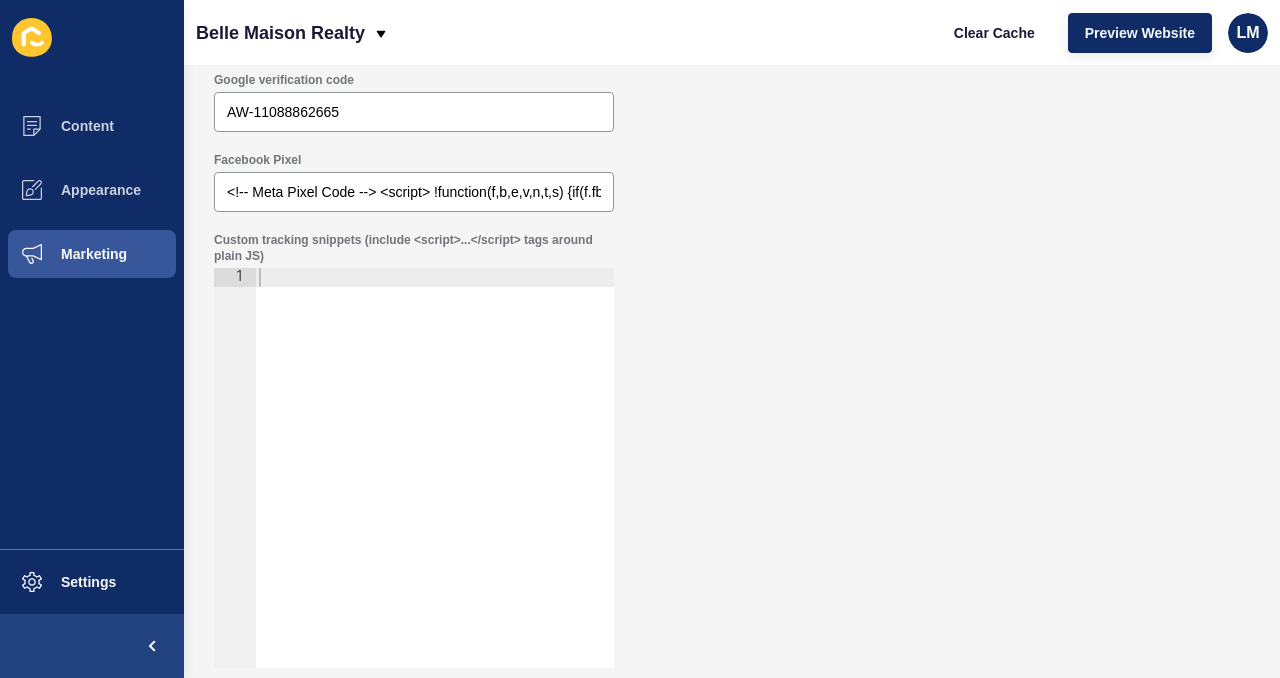 click on "Custom tracking snippets (include <script>...</script> tags around plain JS) 1     הההההההההההההההההההההההההההההההההההההההההההההההההההההההההההההההההההההההההההההההההההההההההההההההההההההההההההההההההההההההההההההההההההההההההההההההההההההההההההההההההההההההההההההההההההההההההההההההההההההההההההההההההההההההההההההההההההההההההההההההההההההההההההההההה XXXXXXXXXXXXXXXXXXXXXXXXXXXXXXXXXXXXXXXXXXXXXXXXXXXXXXXXXXXXXXXXXXXXXXXXXXXXXXXXXXXXXXXXXXXXXXXXXXXXXXXXXXXXXXXXXXXXXXXXXXXXXXXXXXXXXXXXXXXXXXXXXXXXXXXXXXXXXXXXXXXXXXXXXXXXXXXXXXXXXXXXXXXXXXXXXXXXXXXXXXXXXXXXXXXXXXXXXXXXXXXXXXXXXXXXXXXXXXXXXXXXXXXXXXXXXXXX" at bounding box center (732, 450) 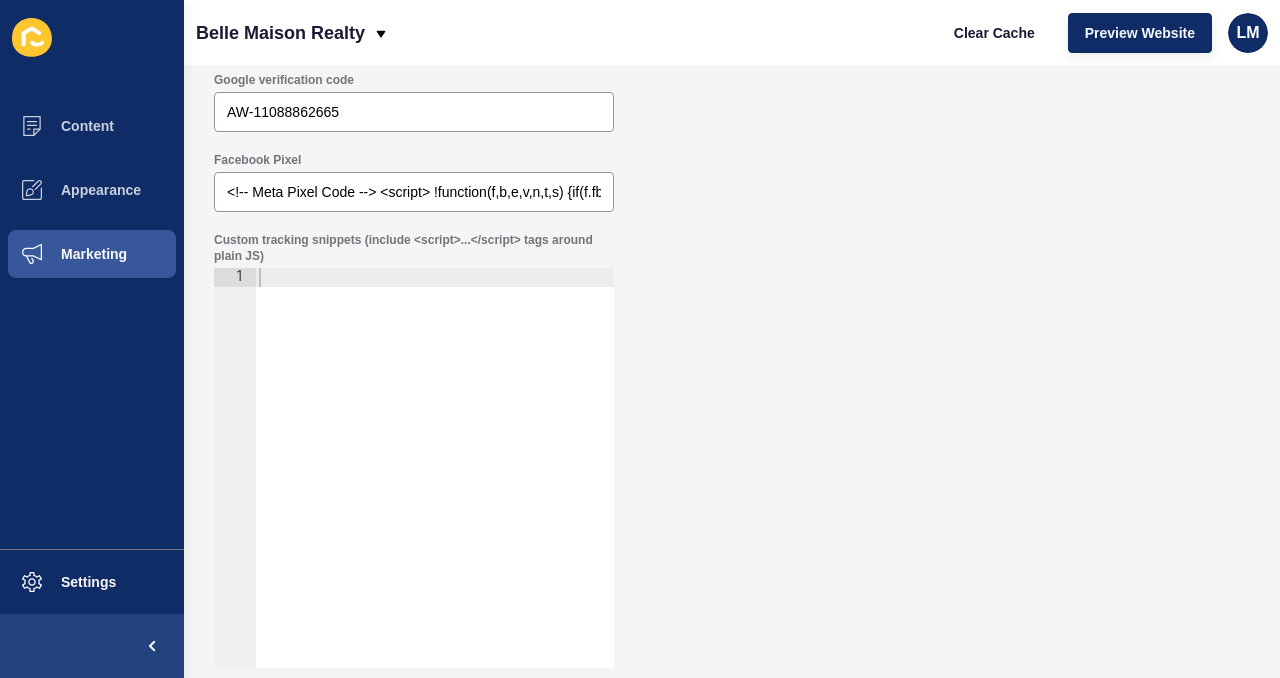 click on "Belle Maison Realty Clear Cache Preview Website LM" at bounding box center (732, 32) 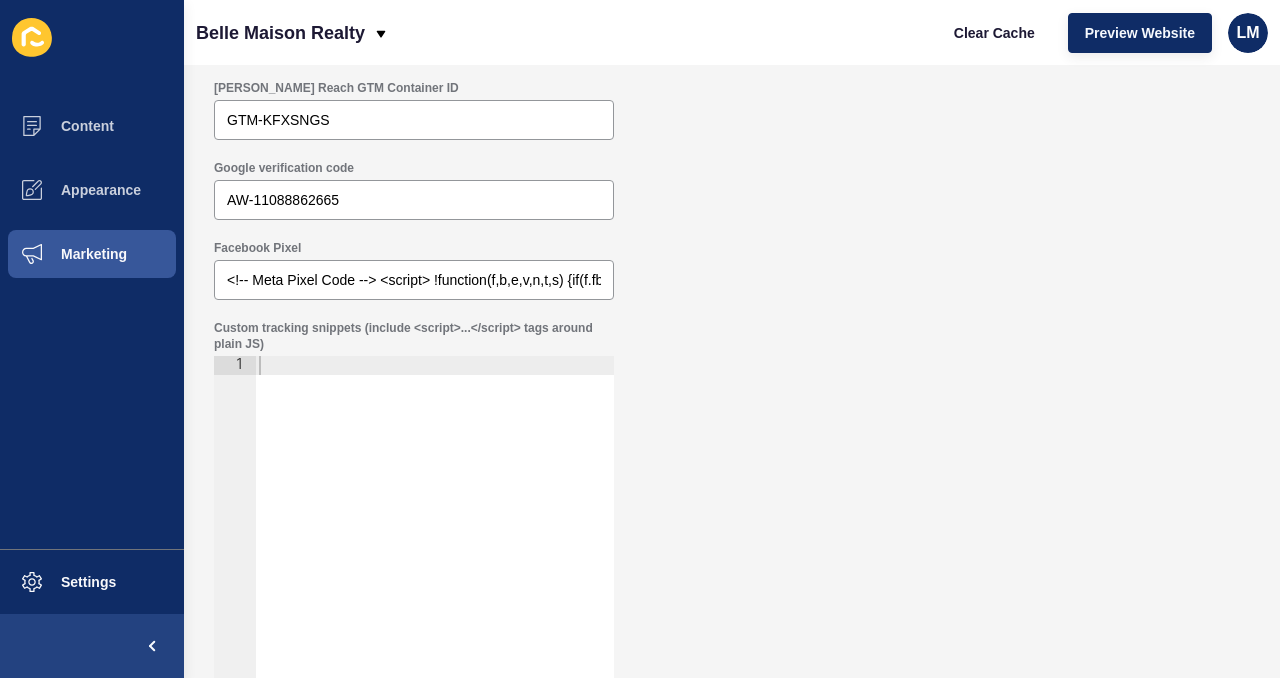 scroll, scrollTop: 0, scrollLeft: 0, axis: both 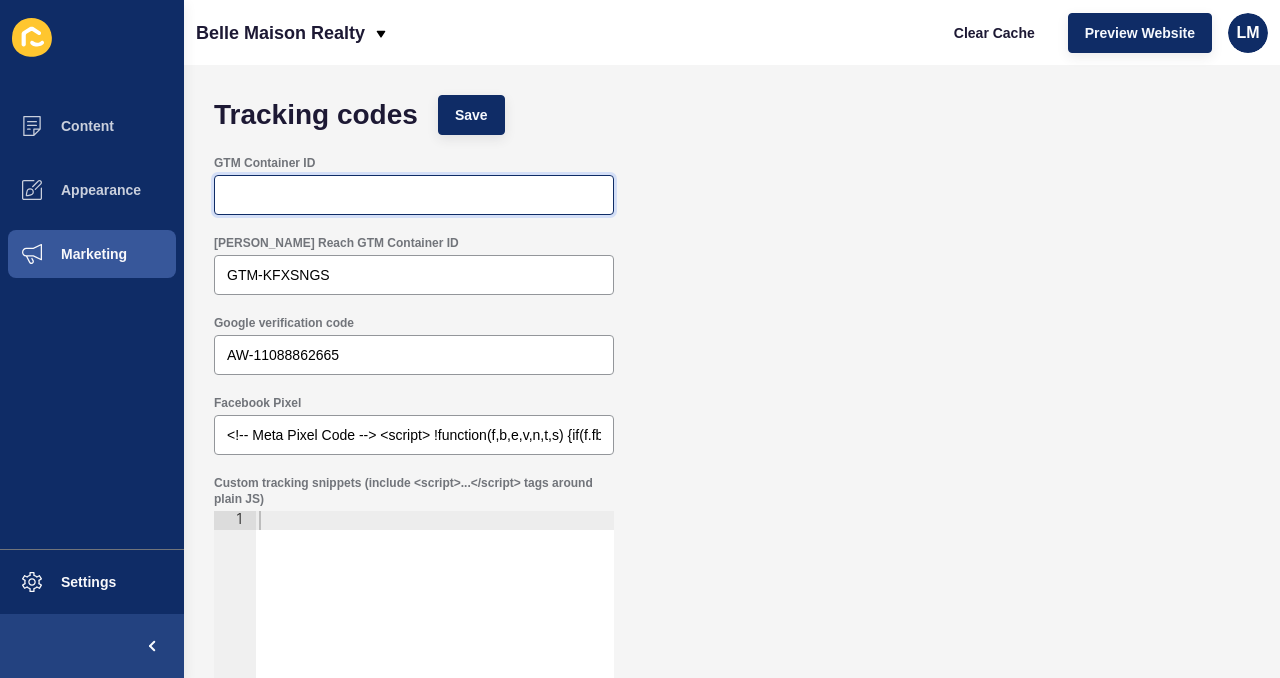 click on "GTM Container ID" at bounding box center [414, 195] 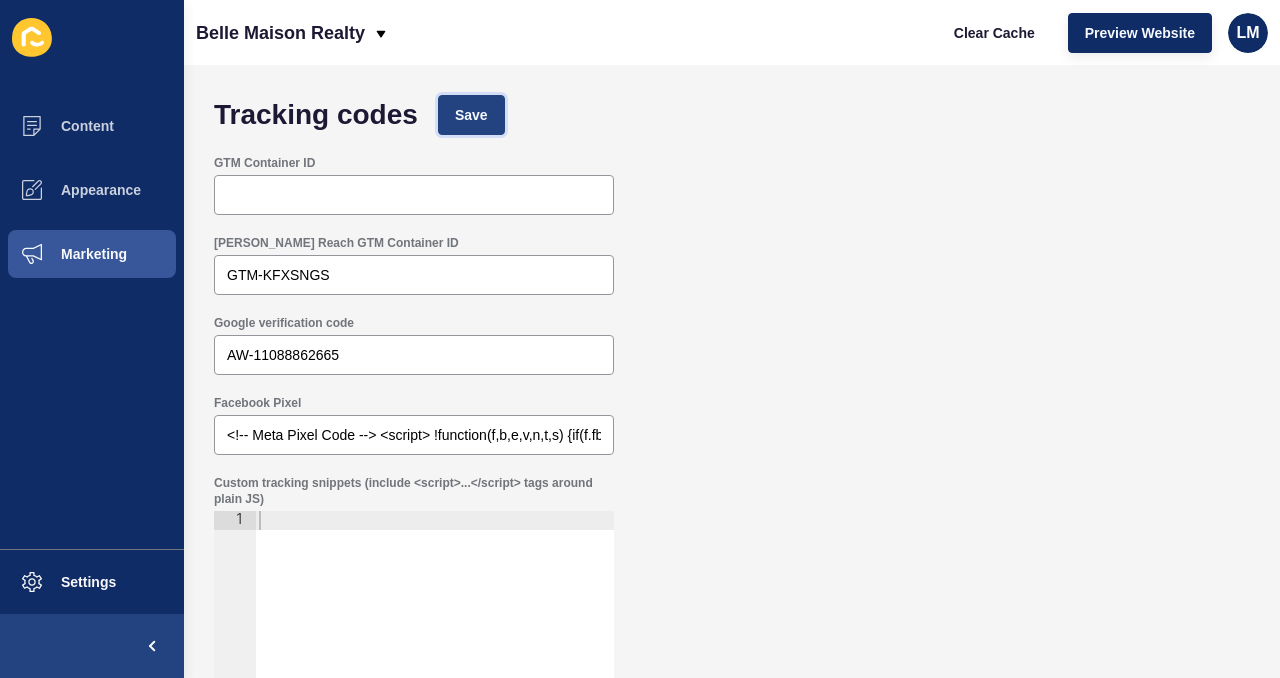 click on "Save" at bounding box center (471, 115) 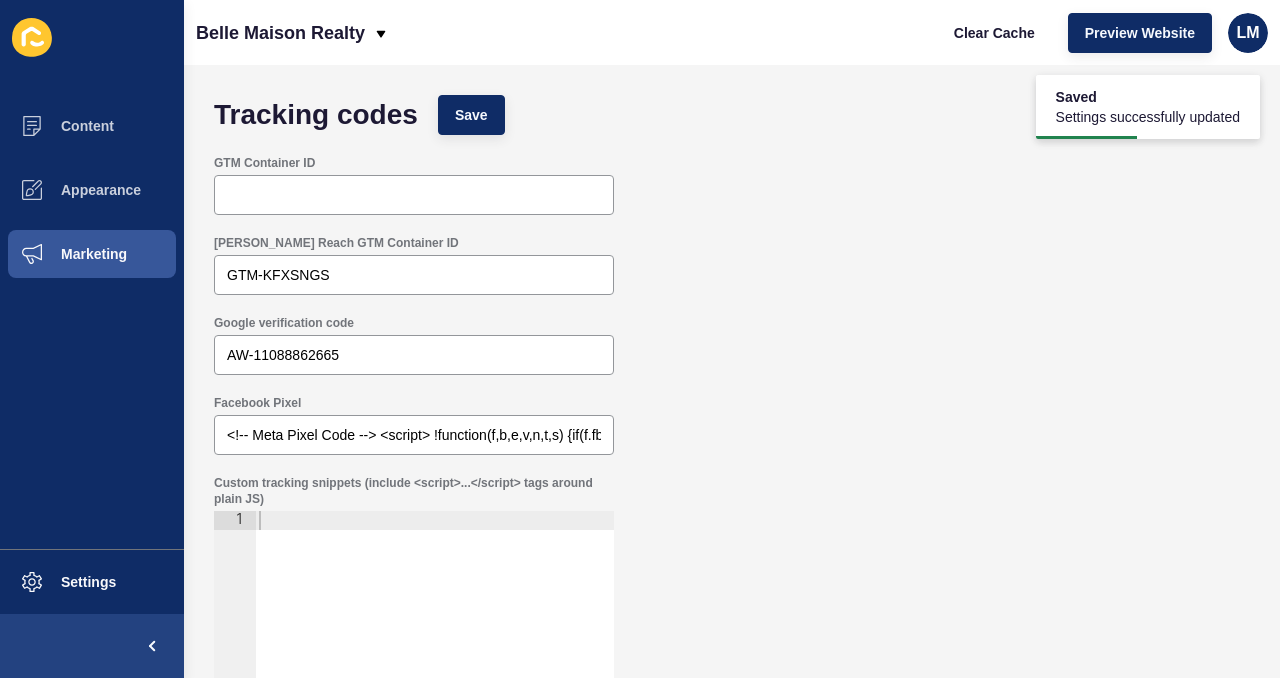 click on "Facebook Pixel <!-- Meta Pixel Code --> <script> !function(f,b,e,v,n,t,s) {if(f.fbq)return;n=f.fbq=function(){n.callMethod? n.callMethod.apply(n,arguments):n.queue.push(arguments)}; if(!f._fbq)f._fbq=n;n.push=n;n.loaded=!0;n.version='2.0'; n.queue=[];t=b.createElement(e);t.async=!0; t.src=v;s=b.getElementsByTagName(e)[0]; s.parentNode.insertBefore(t,s)}(window, document,'script', '[URL][DOMAIN_NAME]); fbq('init', '519458305451702'); fbq('track', 'PageView'); </script> <noscript><img height="1" width="1" style="display:none" src="[URL][DOMAIN_NAME]" /></noscript> <!-- End Meta Pixel Code -->" at bounding box center (732, 425) 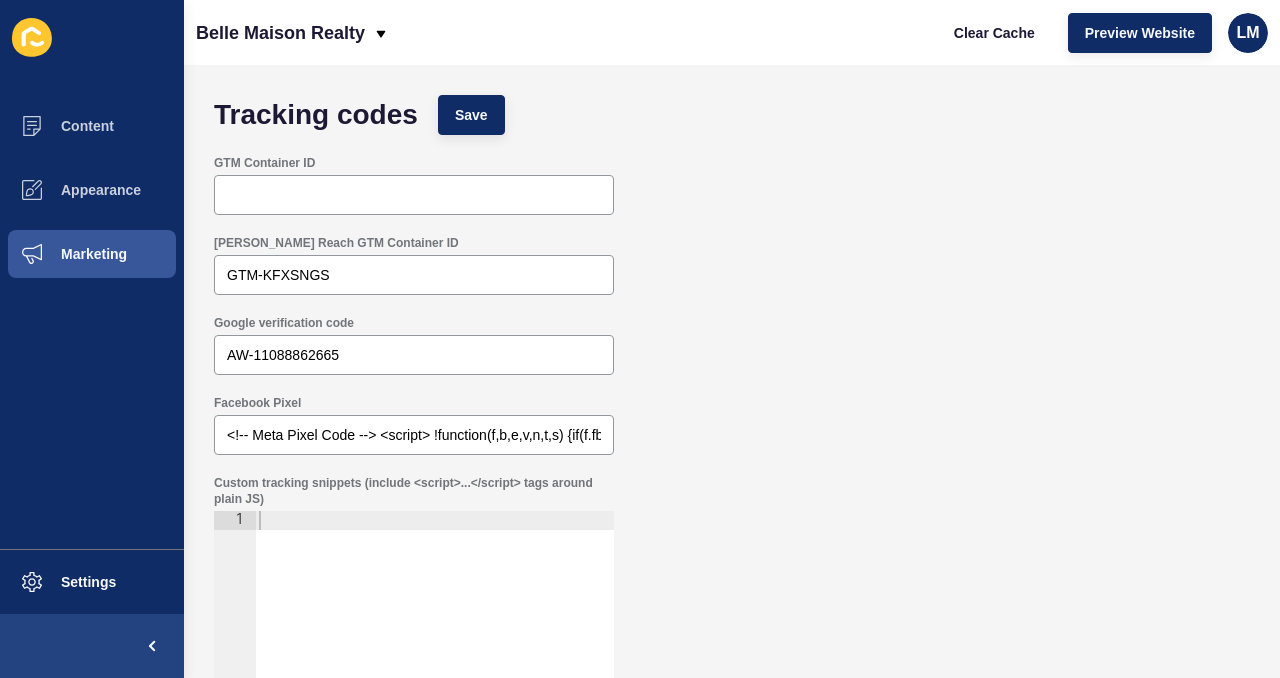 click on "[PERSON_NAME] Reach GTM Container ID GTM-KFXSNGS" at bounding box center (732, 265) 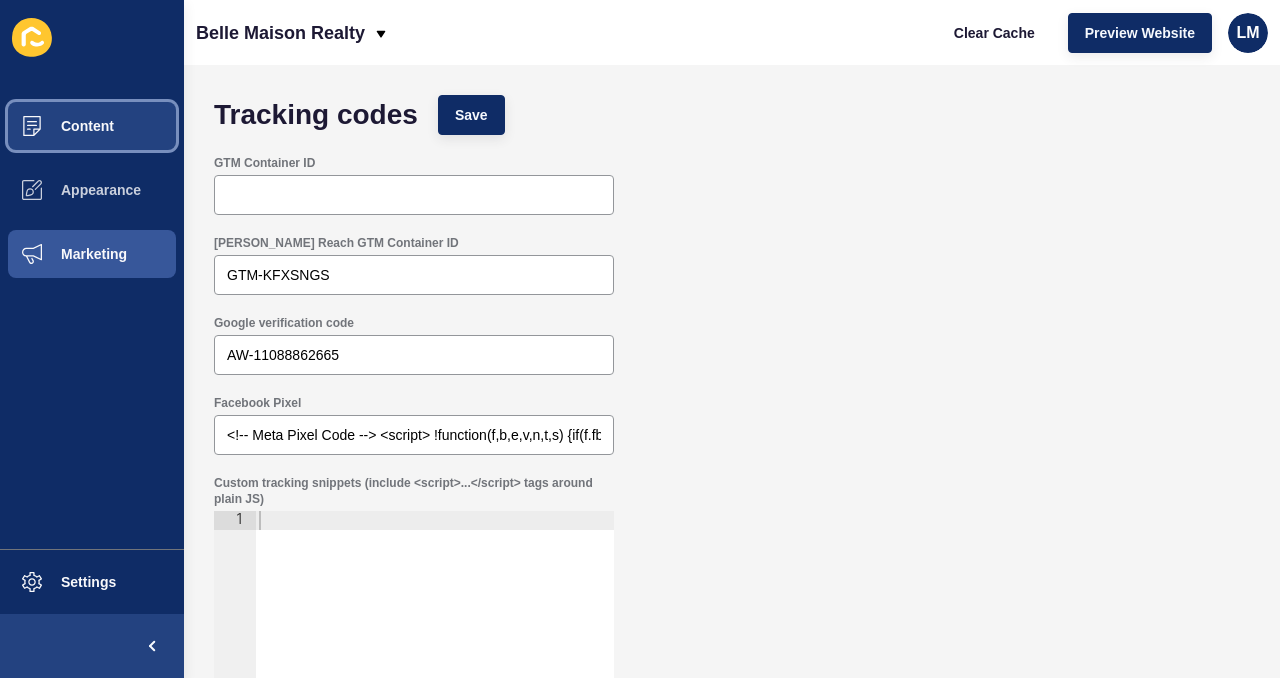 click on "Content" at bounding box center [55, 126] 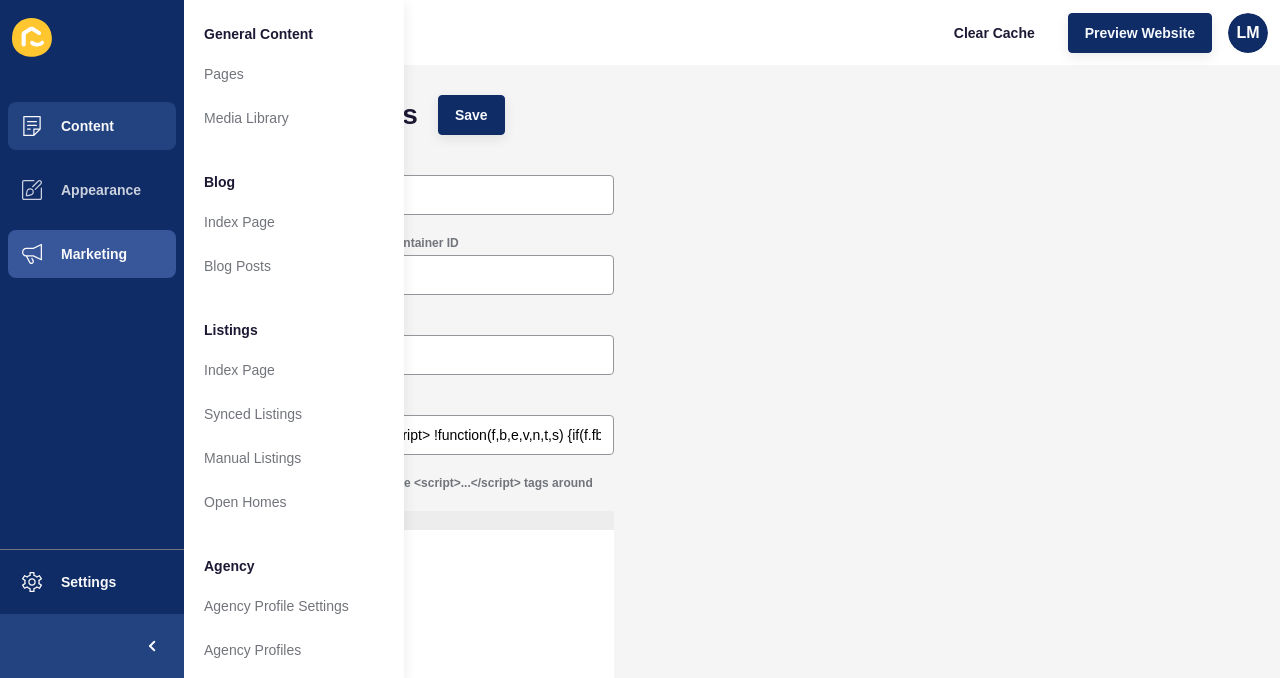 click on "Tracking codes   Save" at bounding box center (732, 115) 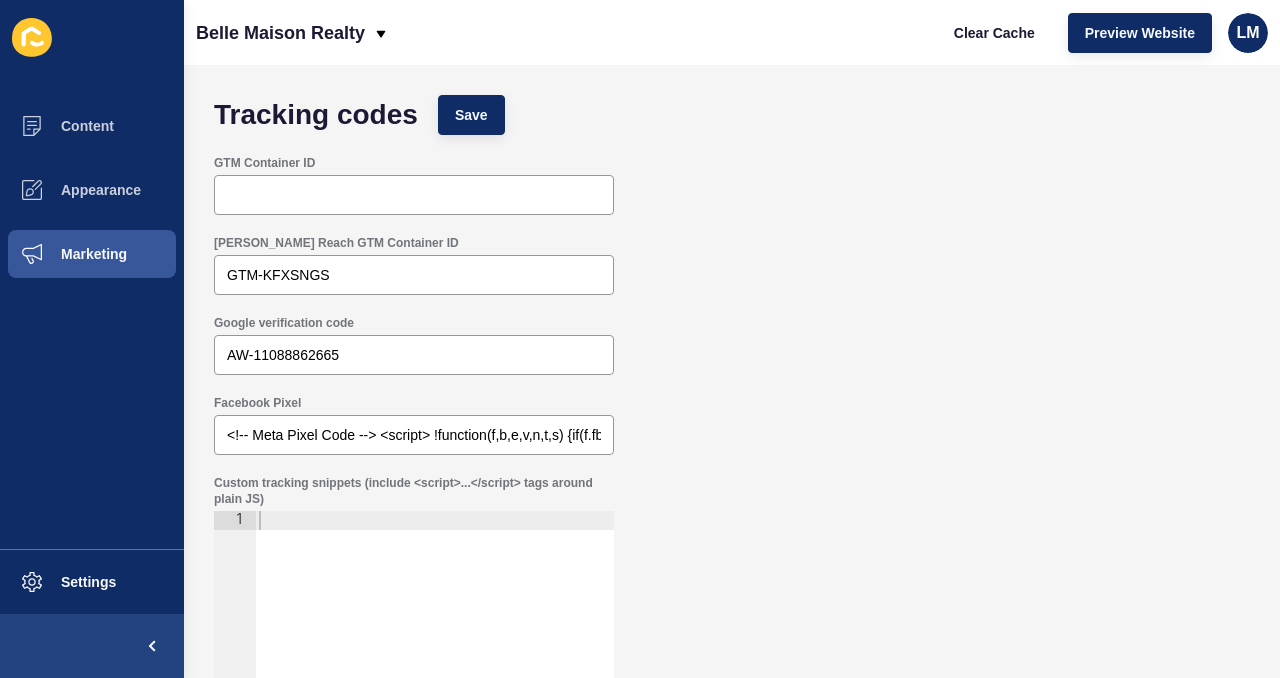 click on "[PERSON_NAME] Reach GTM Container ID GTM-KFXSNGS" at bounding box center (732, 265) 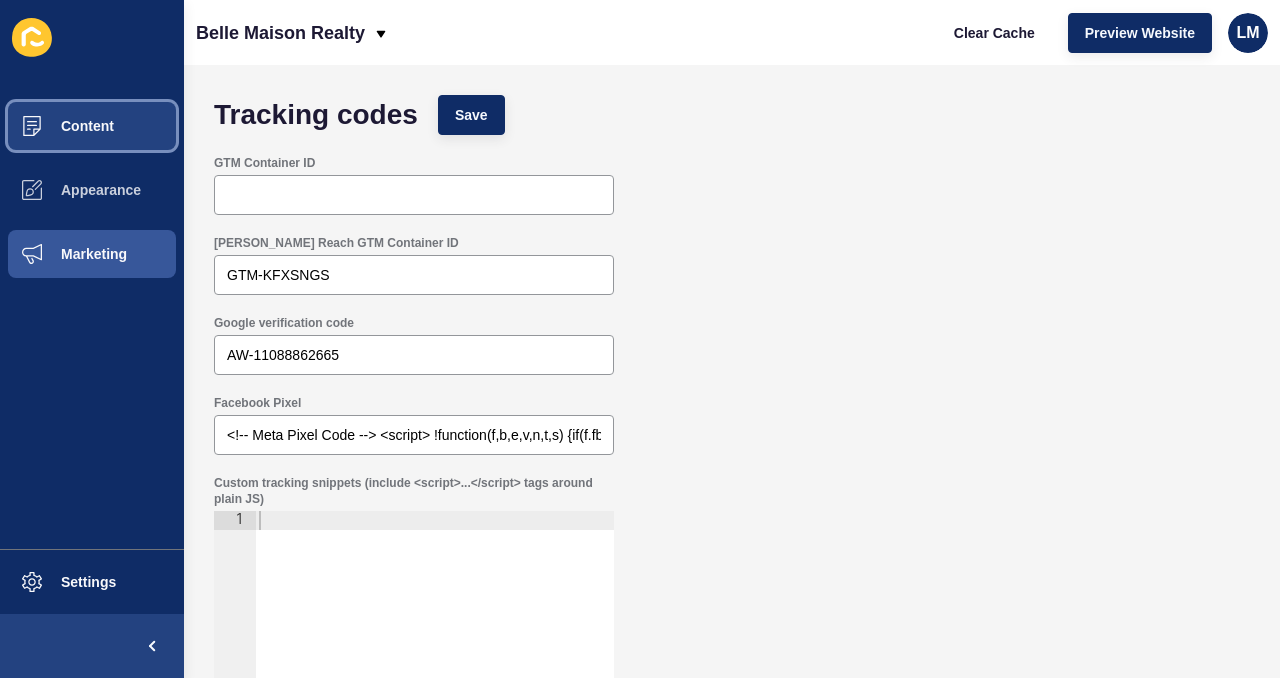 click on "Content" at bounding box center (55, 126) 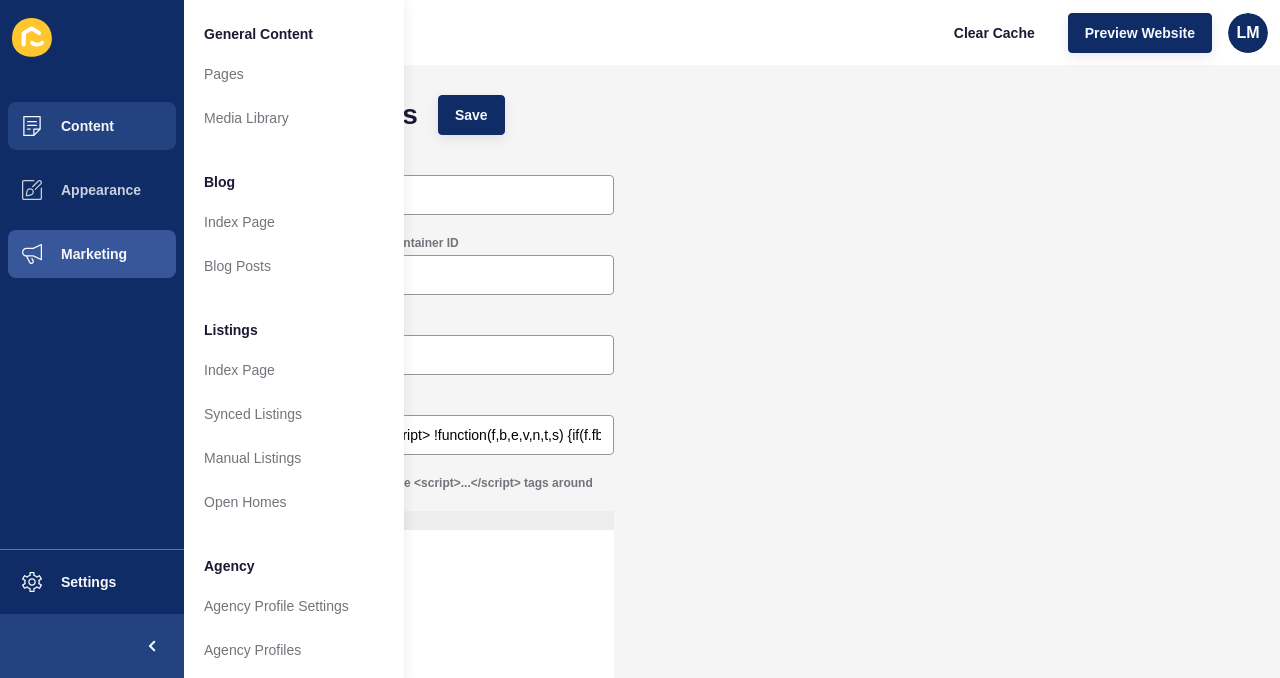 click at bounding box center [32, 38] 